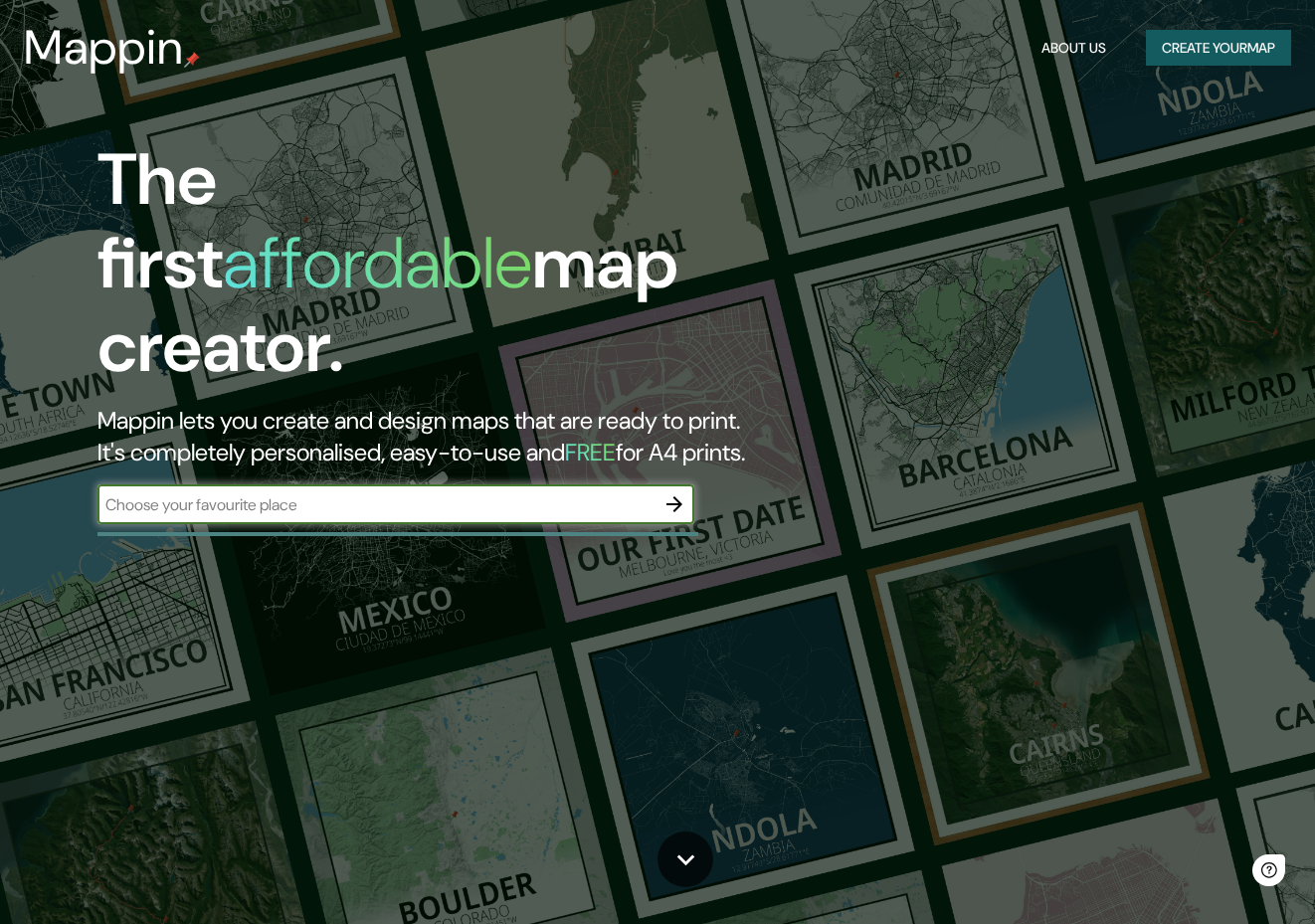 scroll, scrollTop: 0, scrollLeft: 0, axis: both 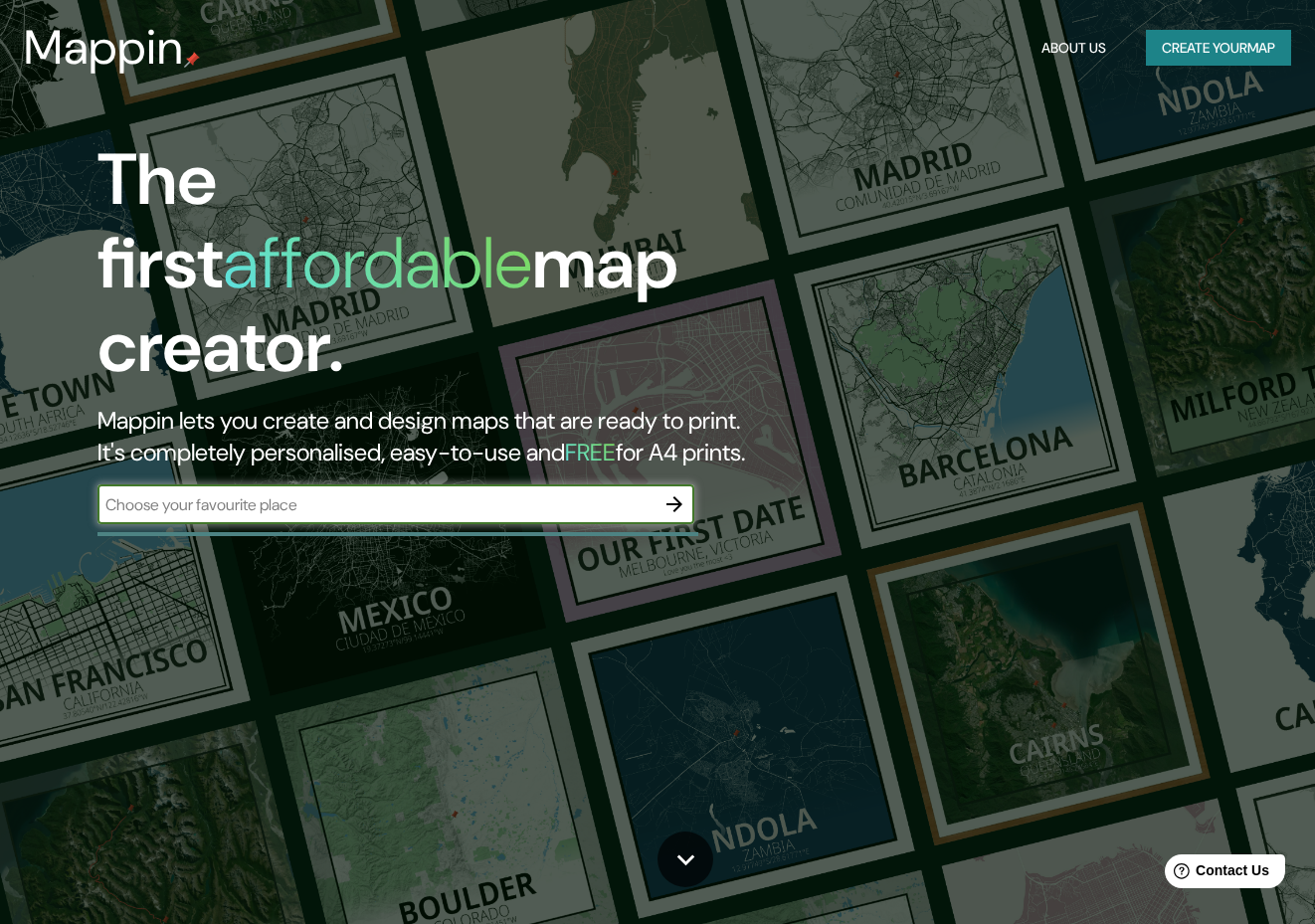 click on "Create your   map" at bounding box center (1219, 48) 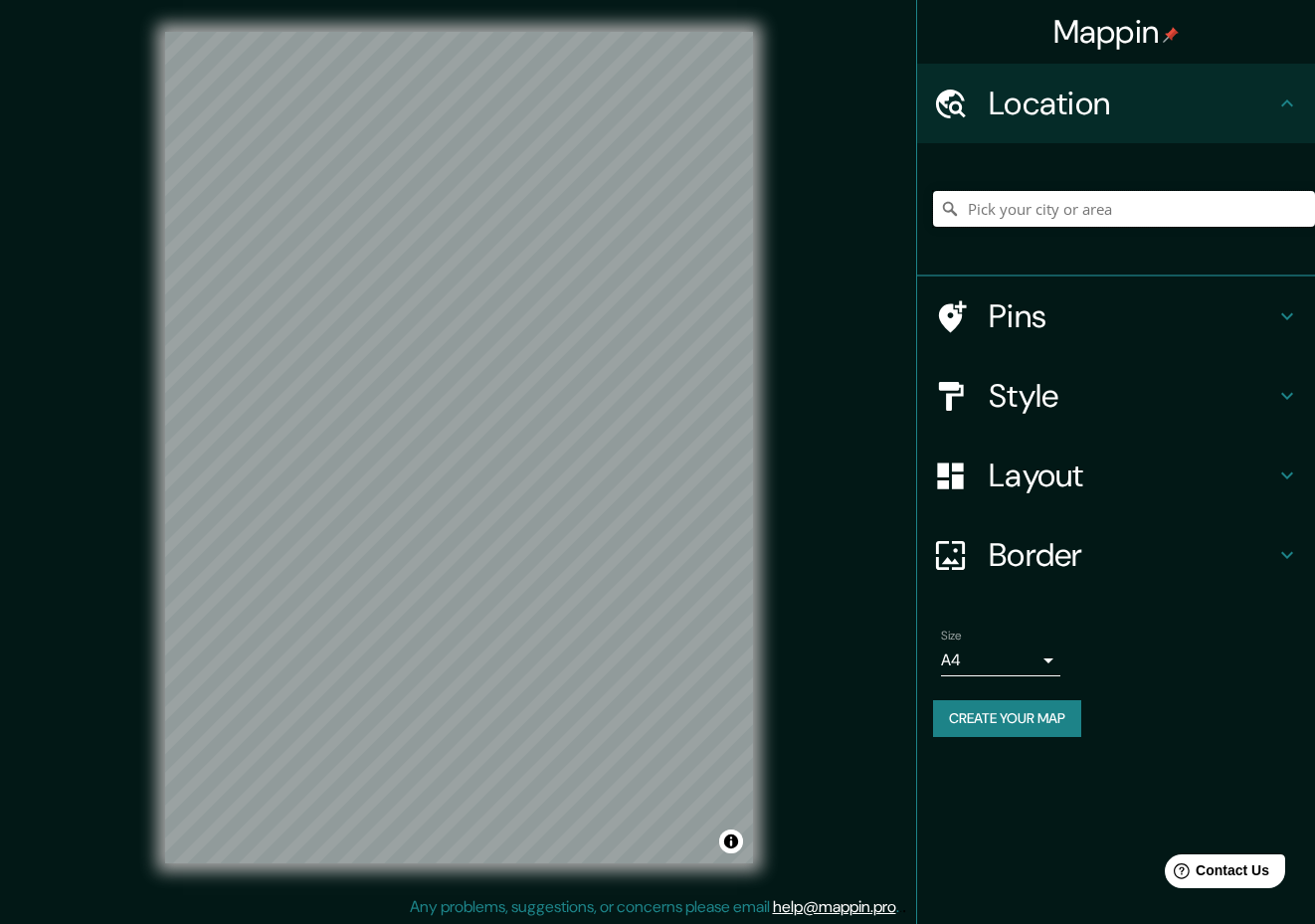 click at bounding box center [1124, 209] 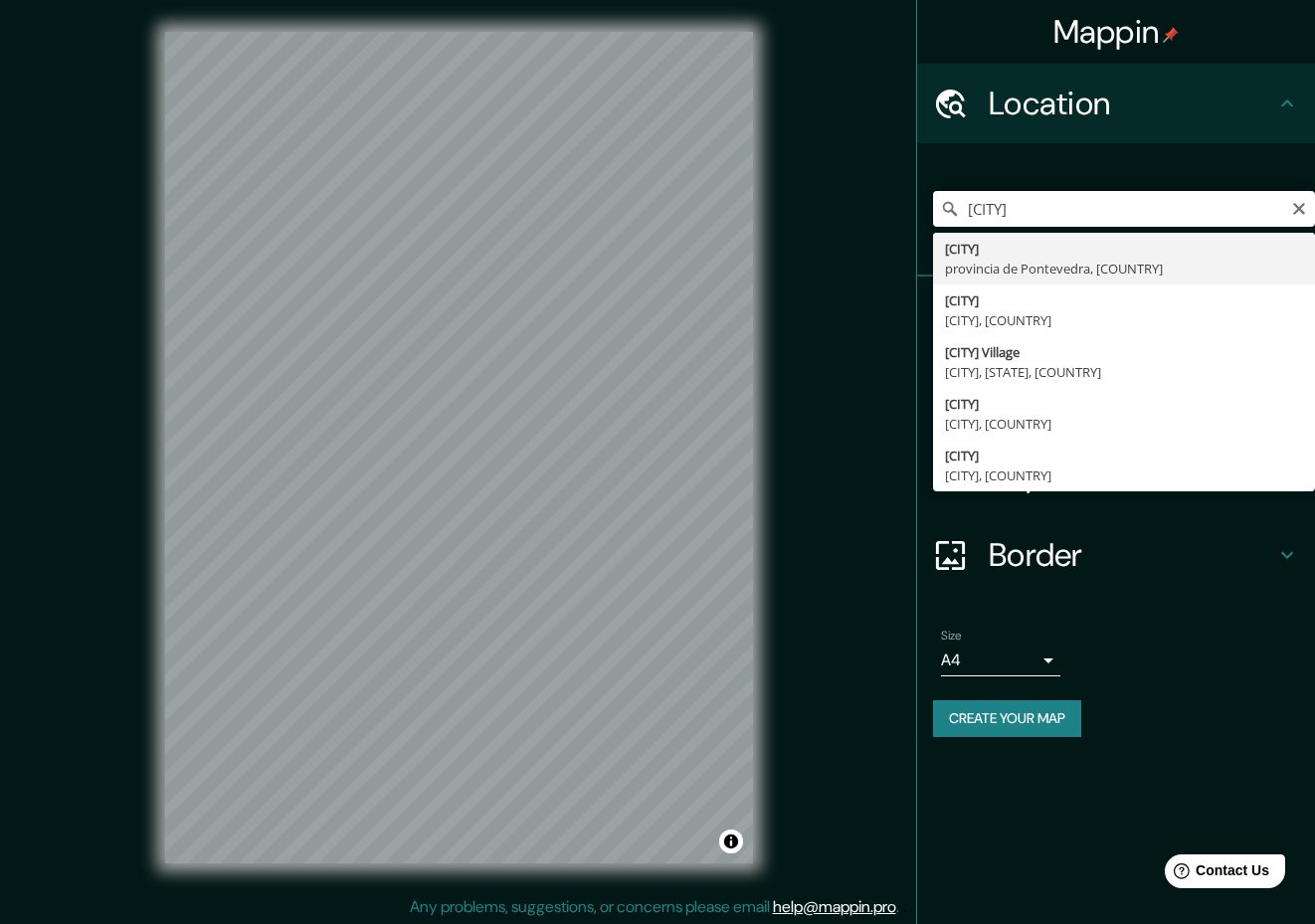 type on "[CITY]" 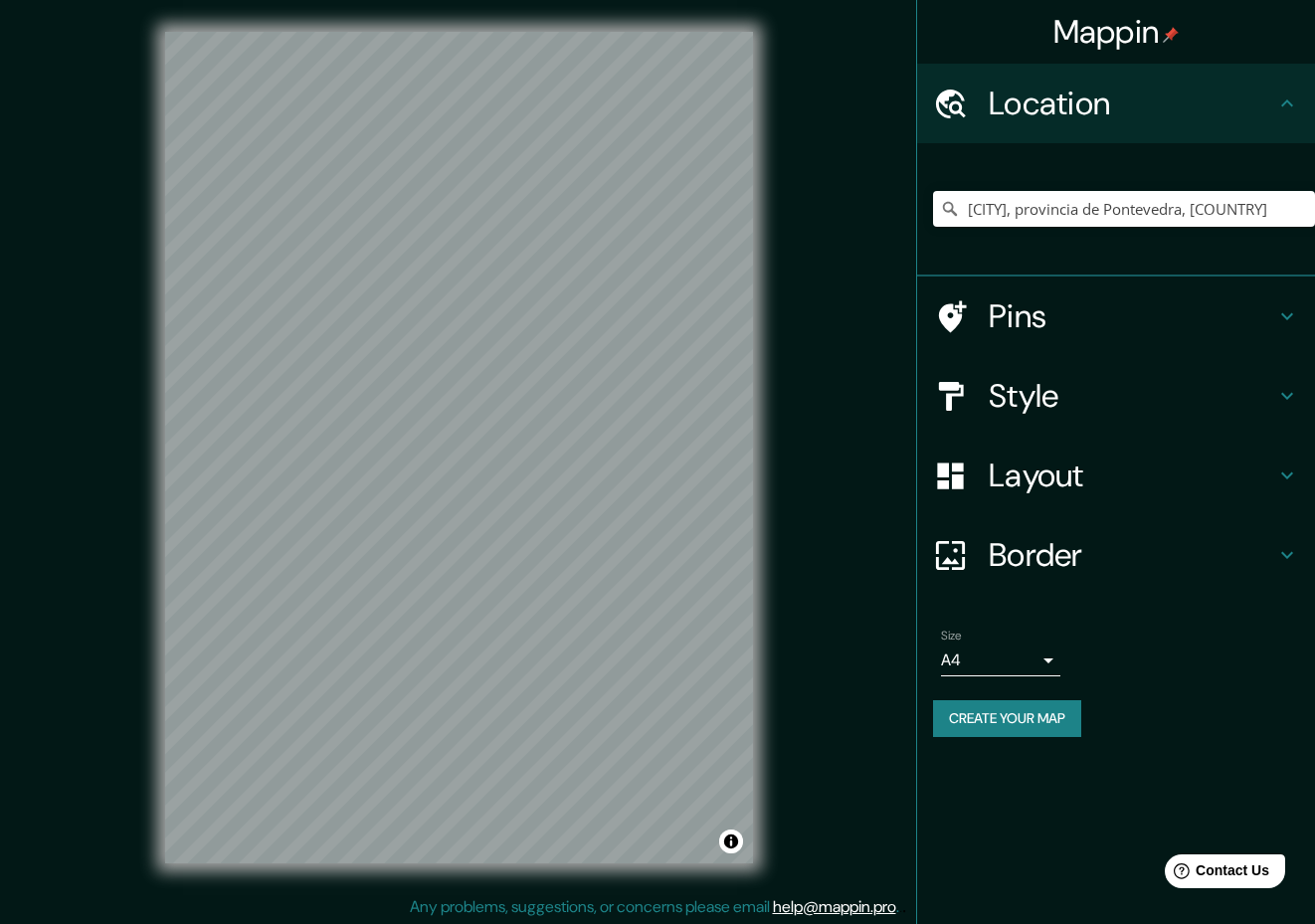 click on "Style" at bounding box center [1132, 103] 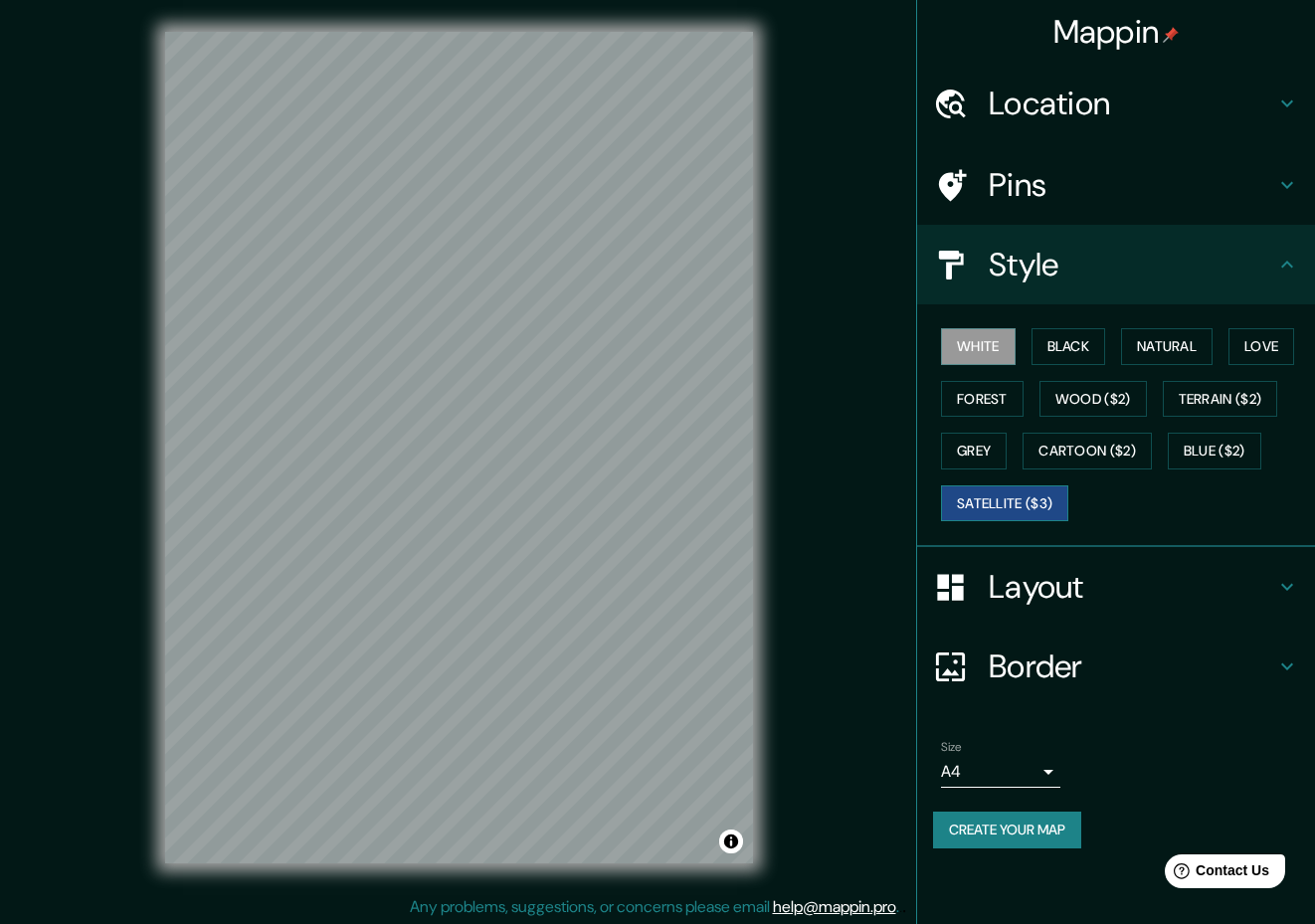 click on "Satellite ($3)" at bounding box center (1005, 503) 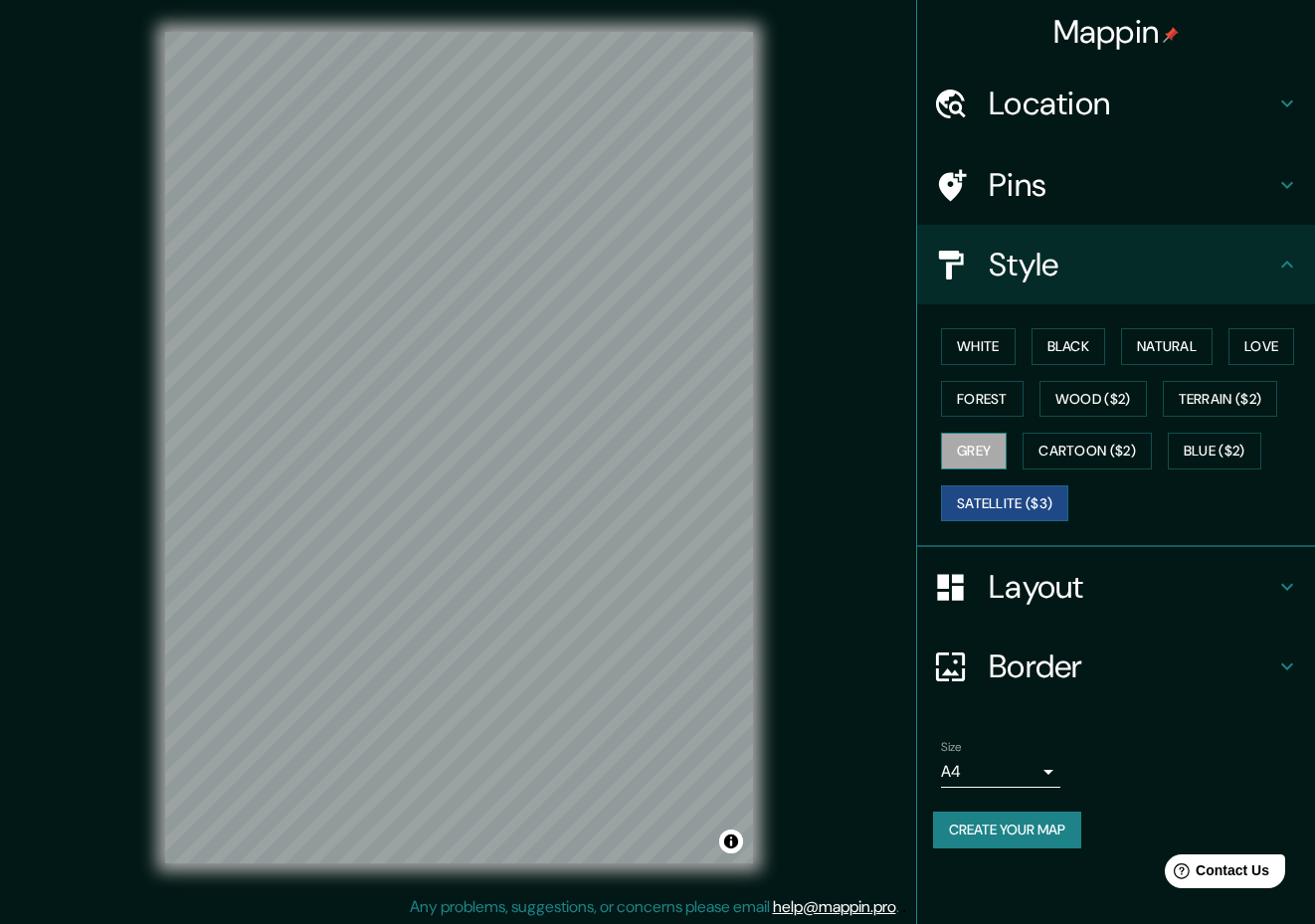 click on "Grey" at bounding box center (974, 451) 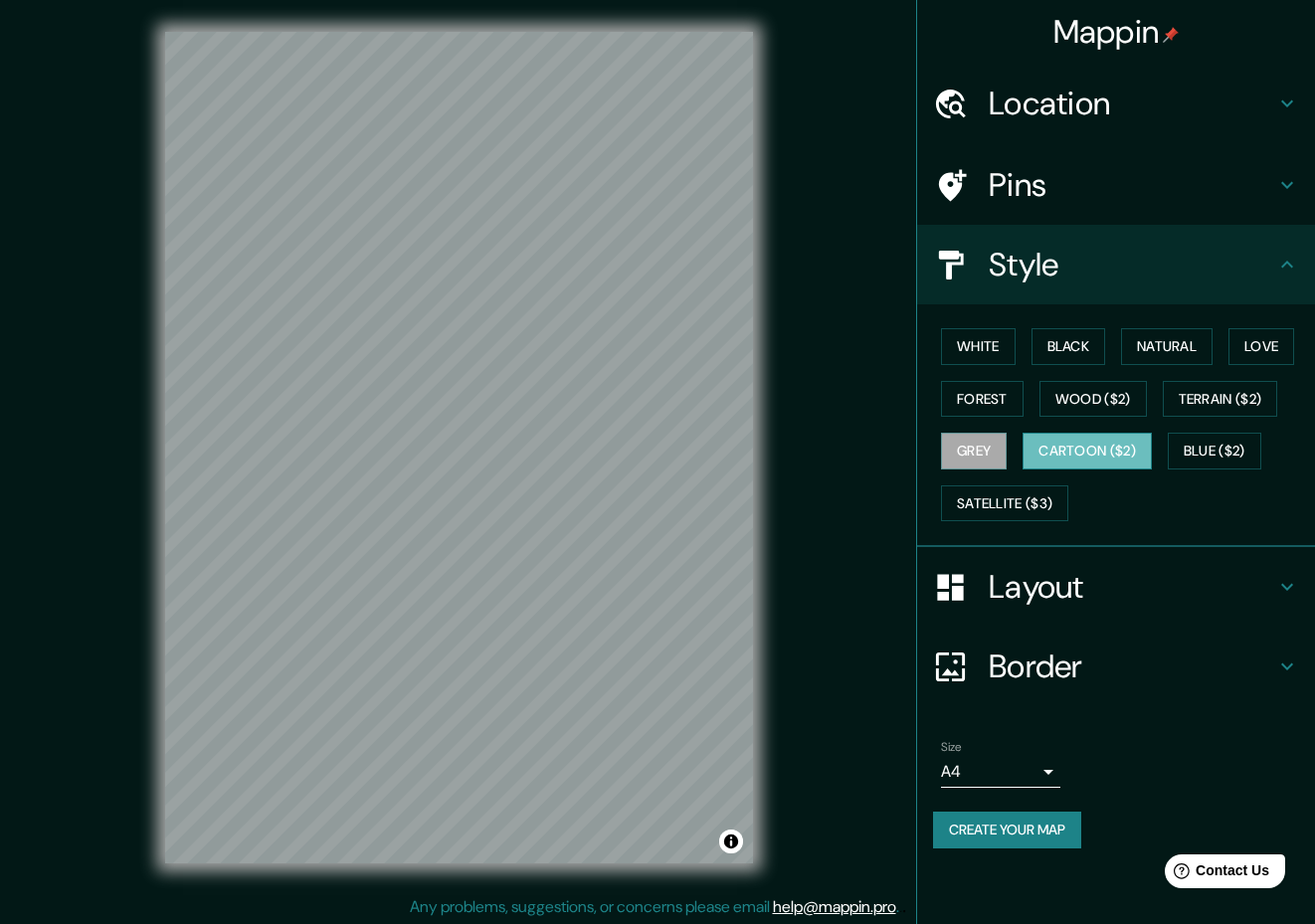 click on "Cartoon ($2)" at bounding box center (1087, 451) 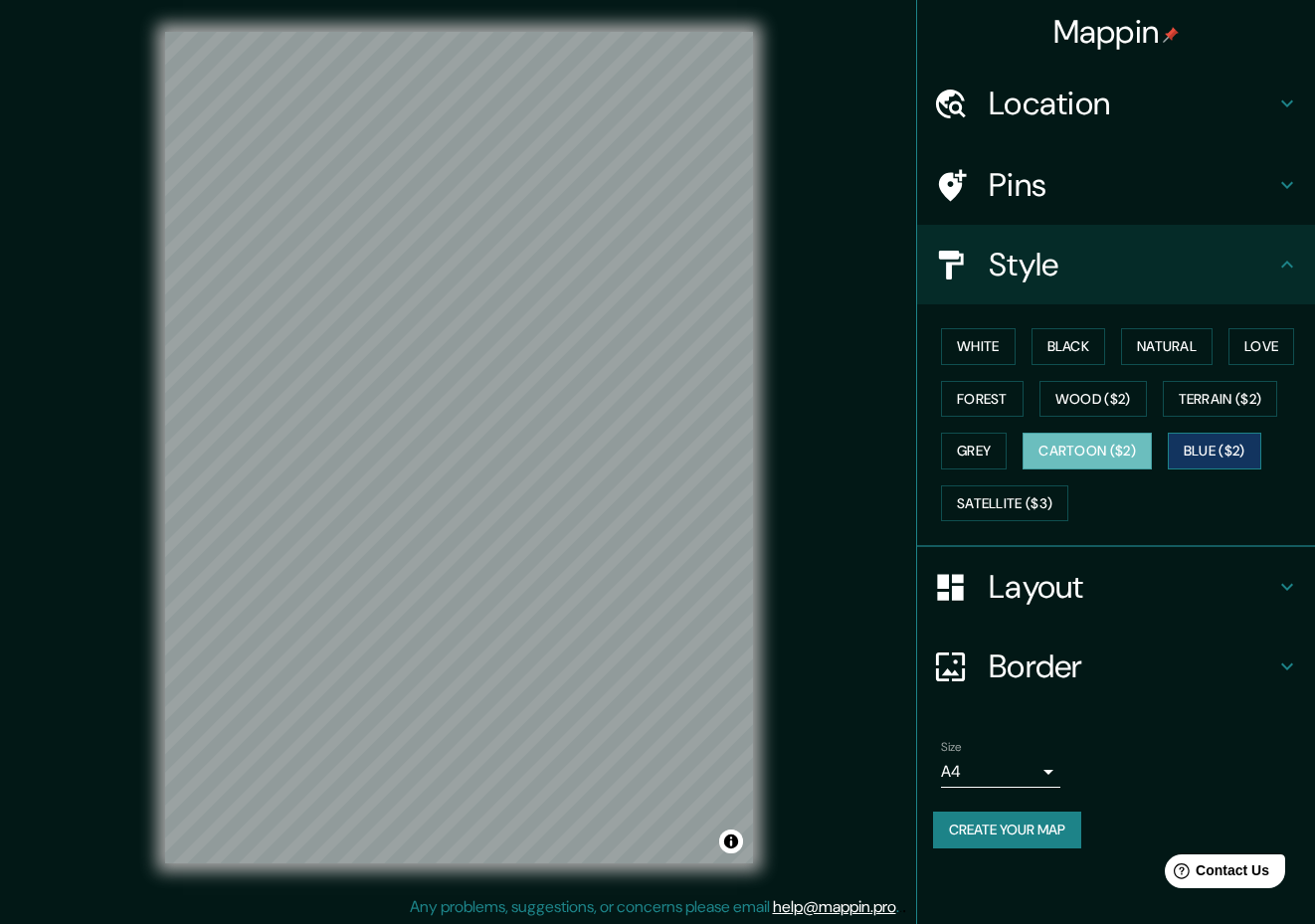 click on "Blue ($2)" at bounding box center [1215, 451] 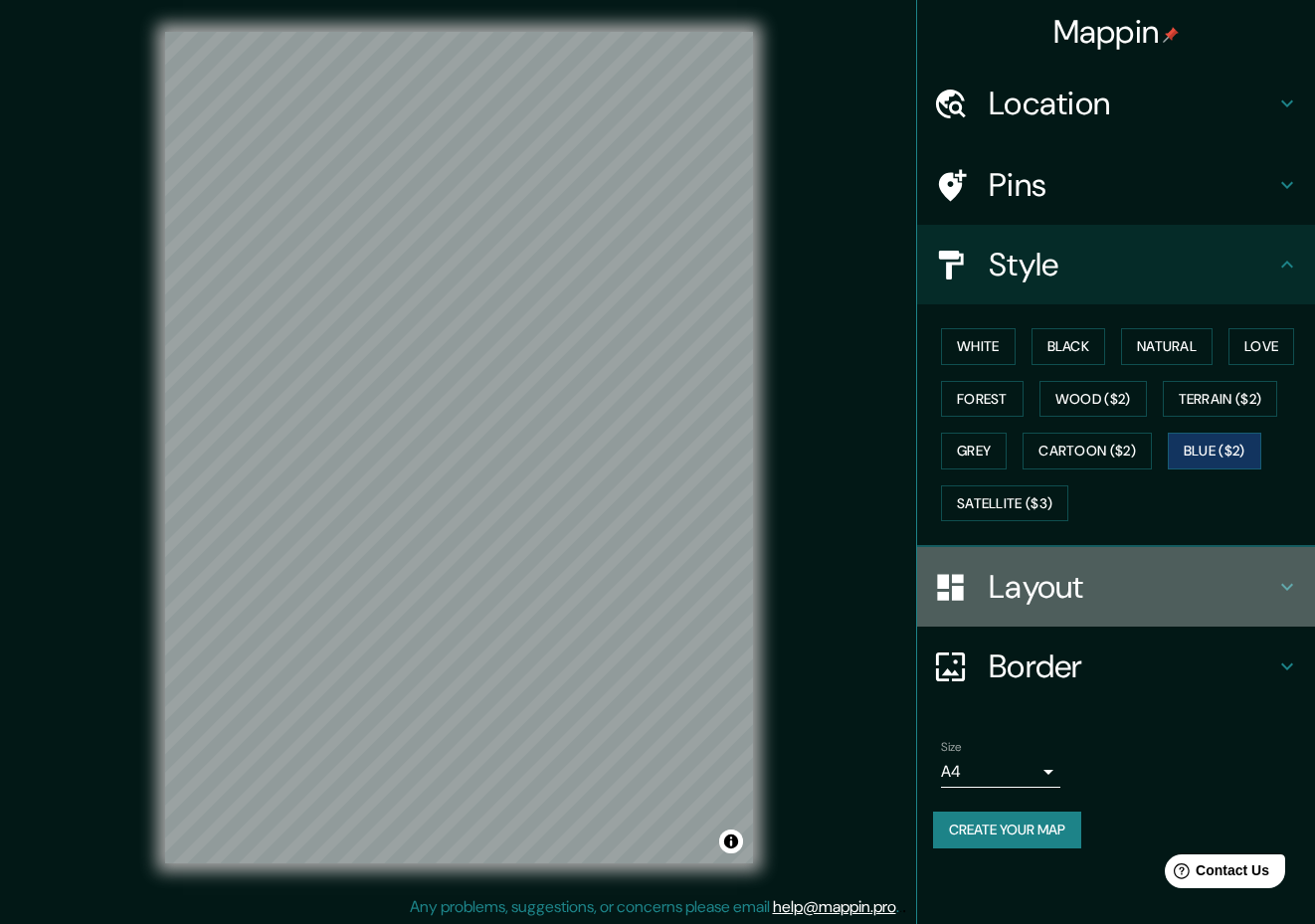 click on "Layout" at bounding box center [1132, 103] 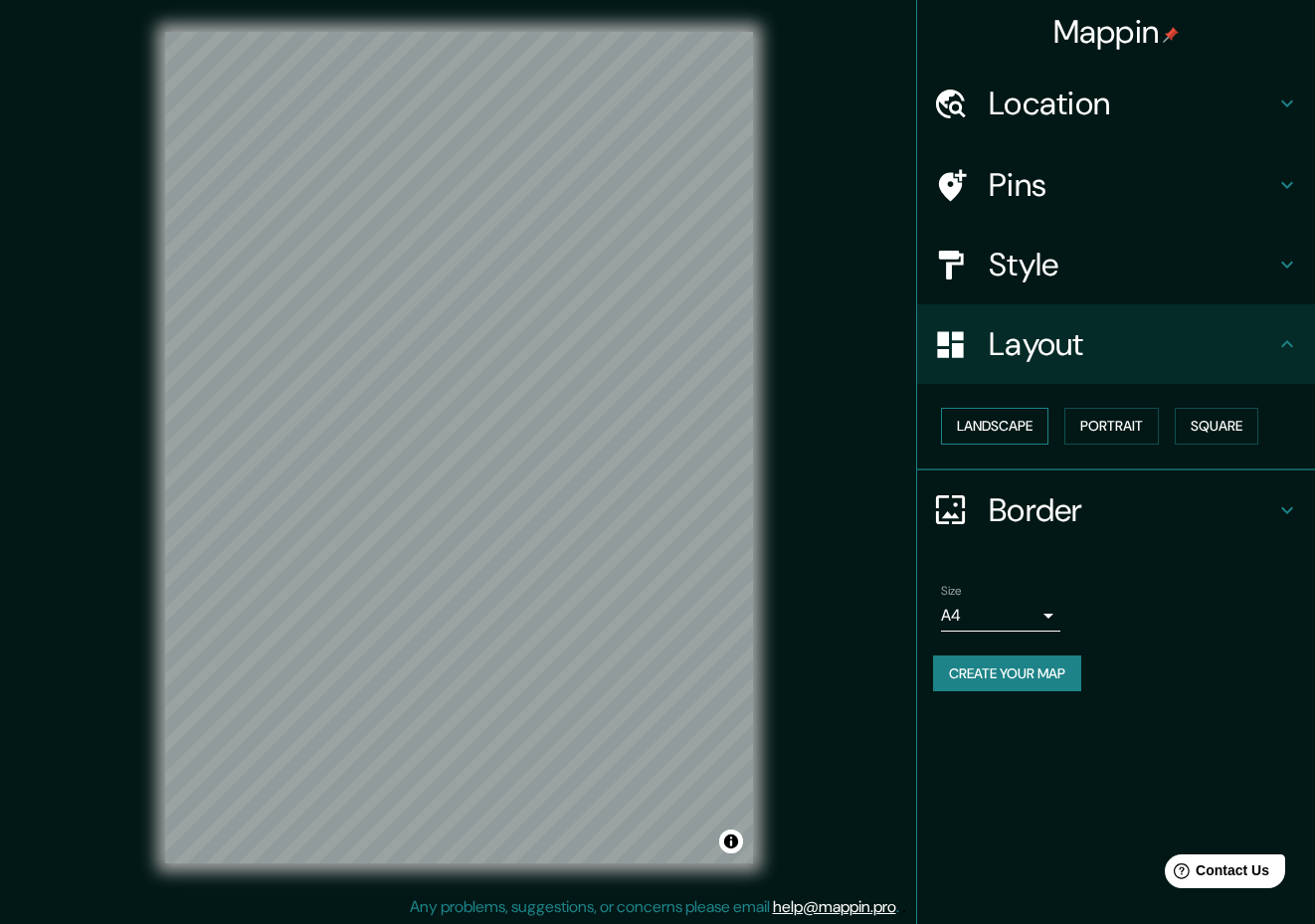 click on "Landscape" at bounding box center (995, 426) 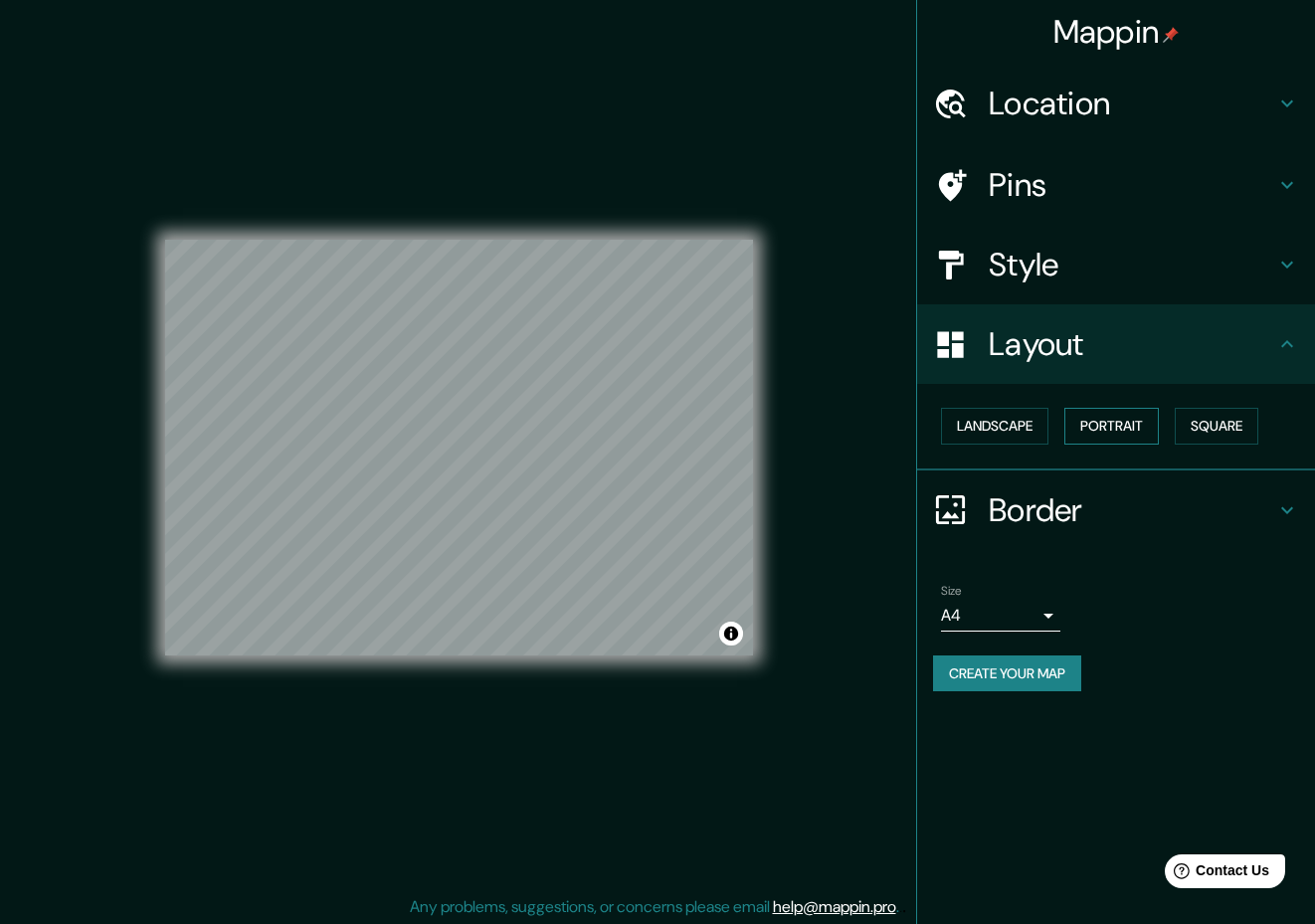 click on "Portrait" at bounding box center [1111, 426] 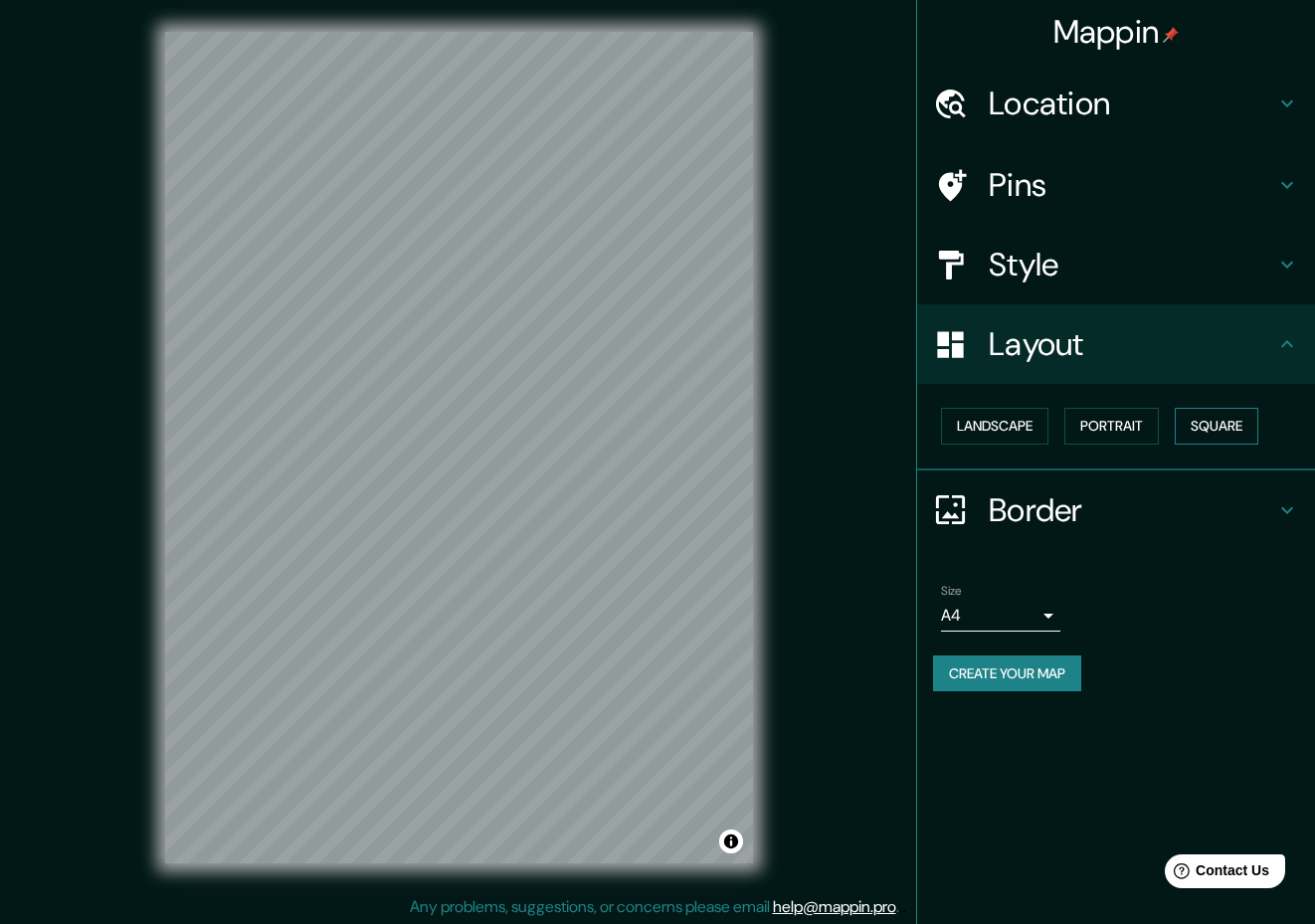 click on "Square" at bounding box center [1217, 426] 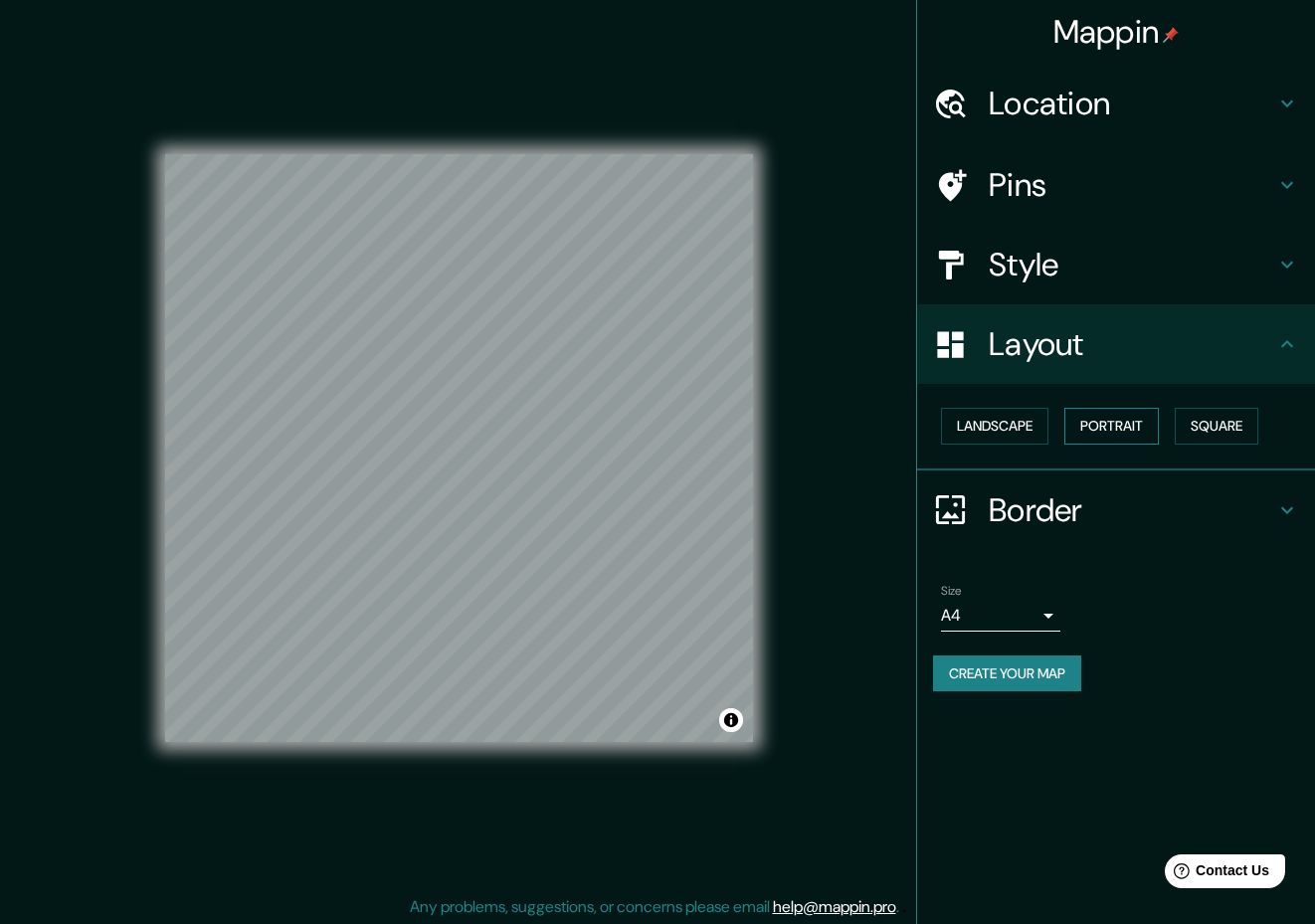 click on "Portrait" at bounding box center (1111, 426) 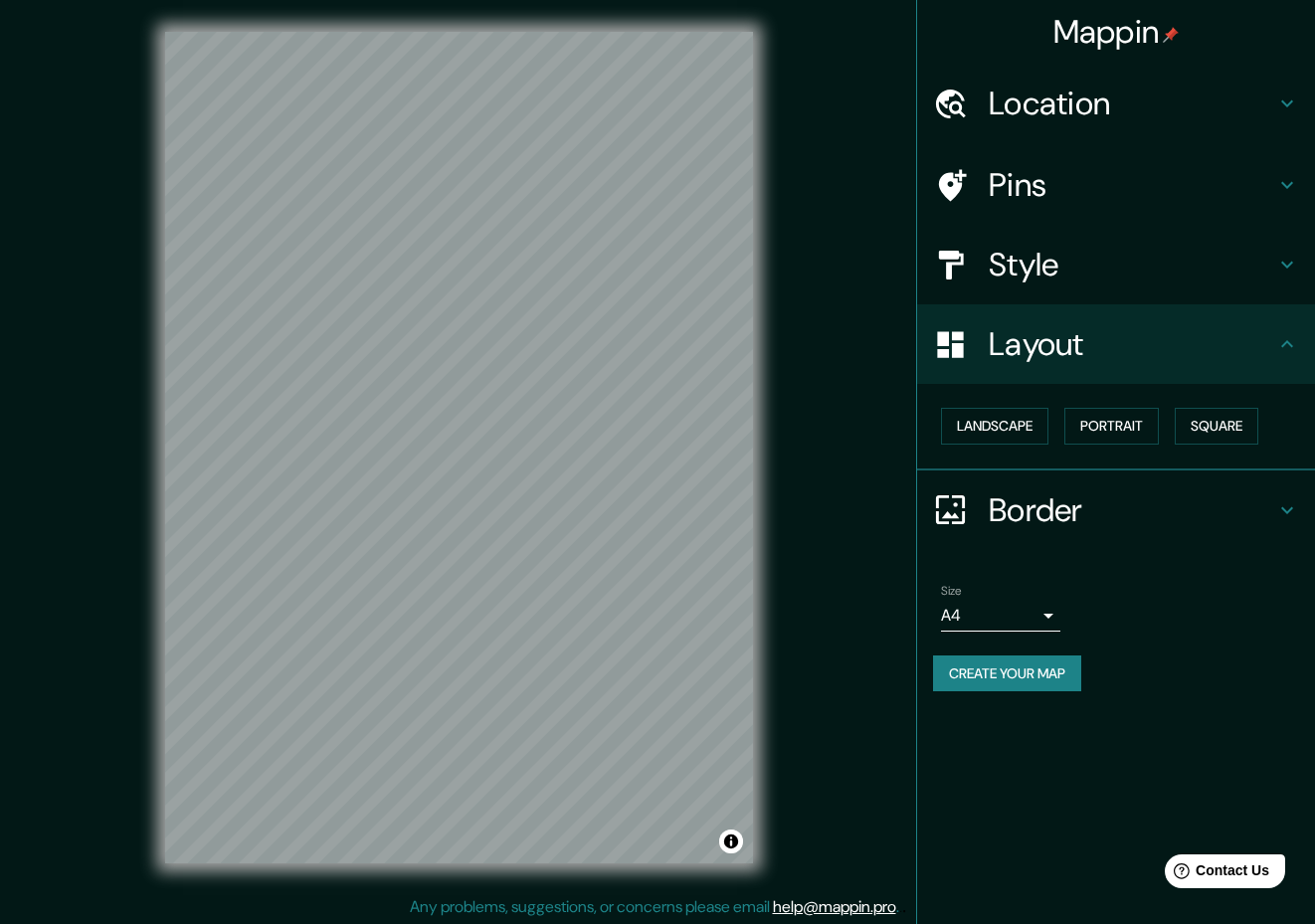 click on "Border" at bounding box center [1132, 103] 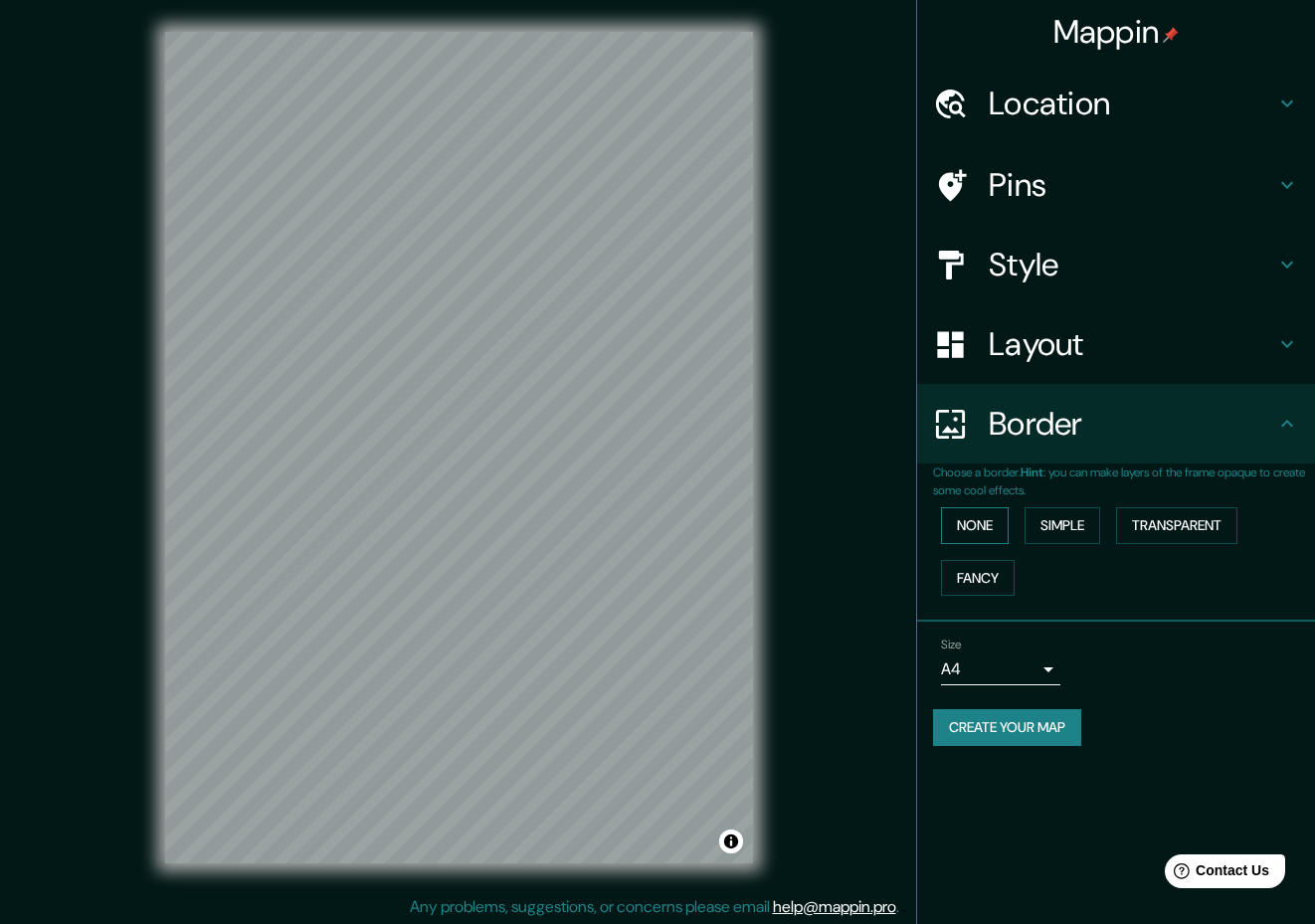 click on "None" at bounding box center (975, 525) 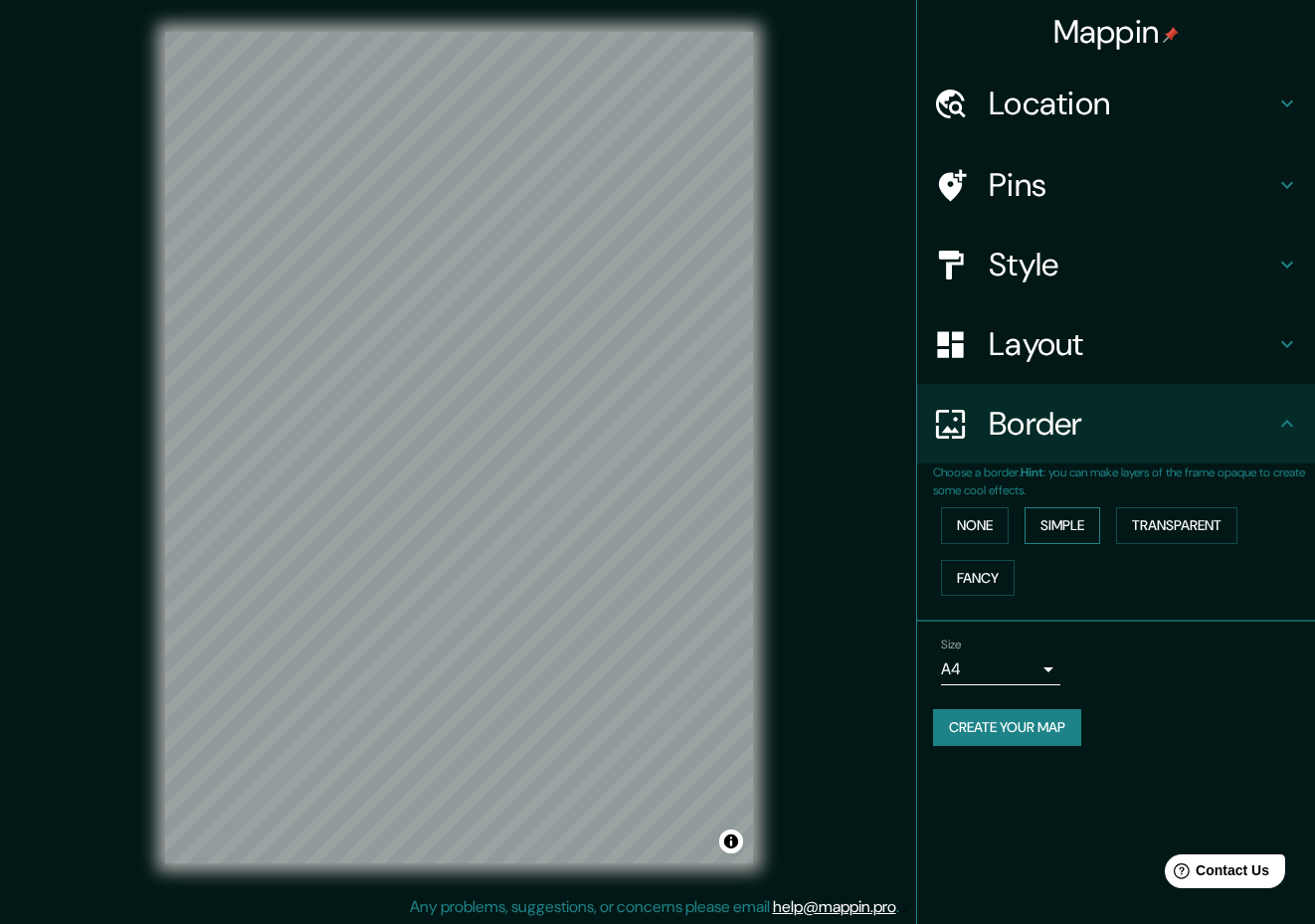 click on "Simple" at bounding box center (1062, 525) 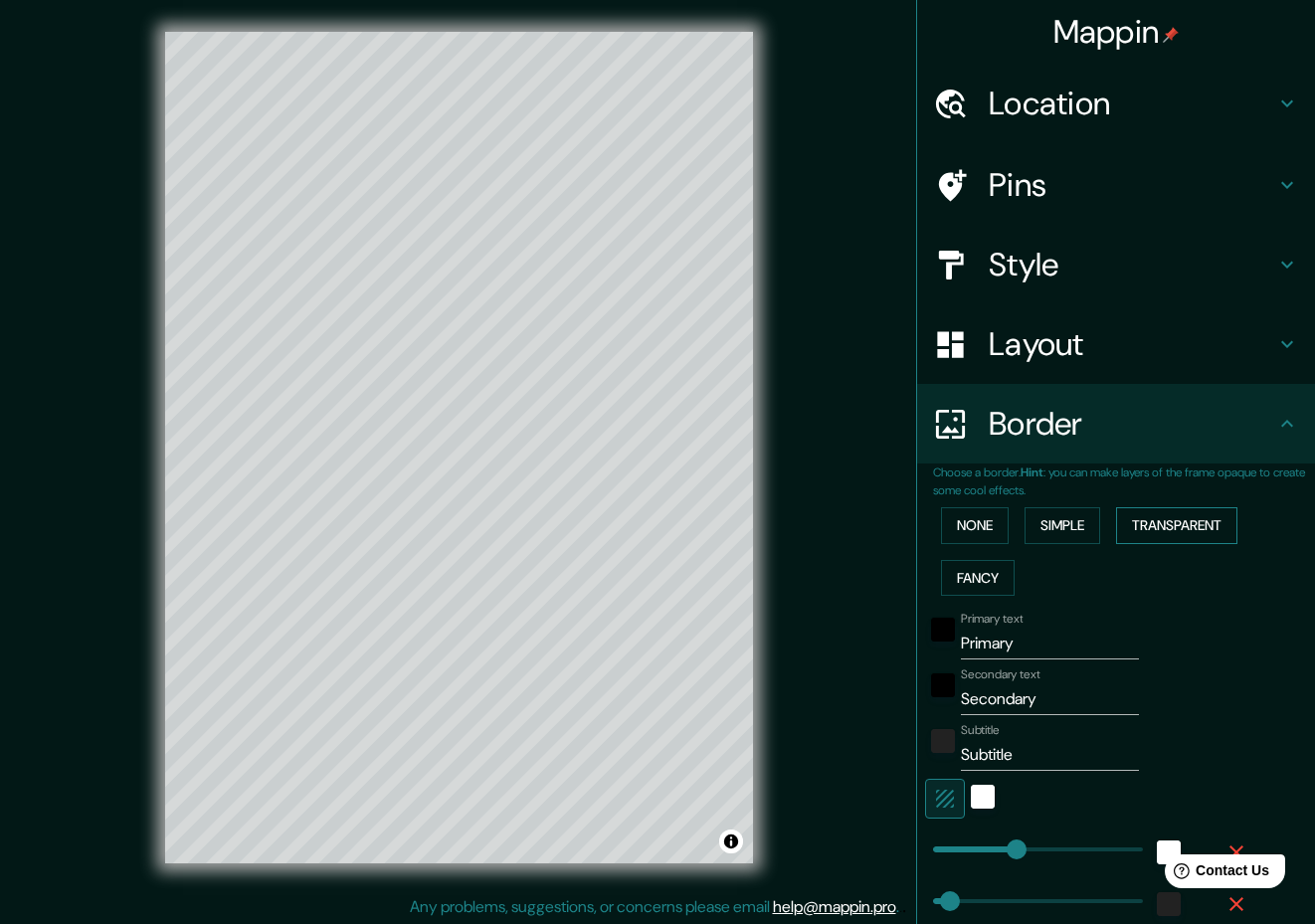 click on "Transparent" at bounding box center [1177, 525] 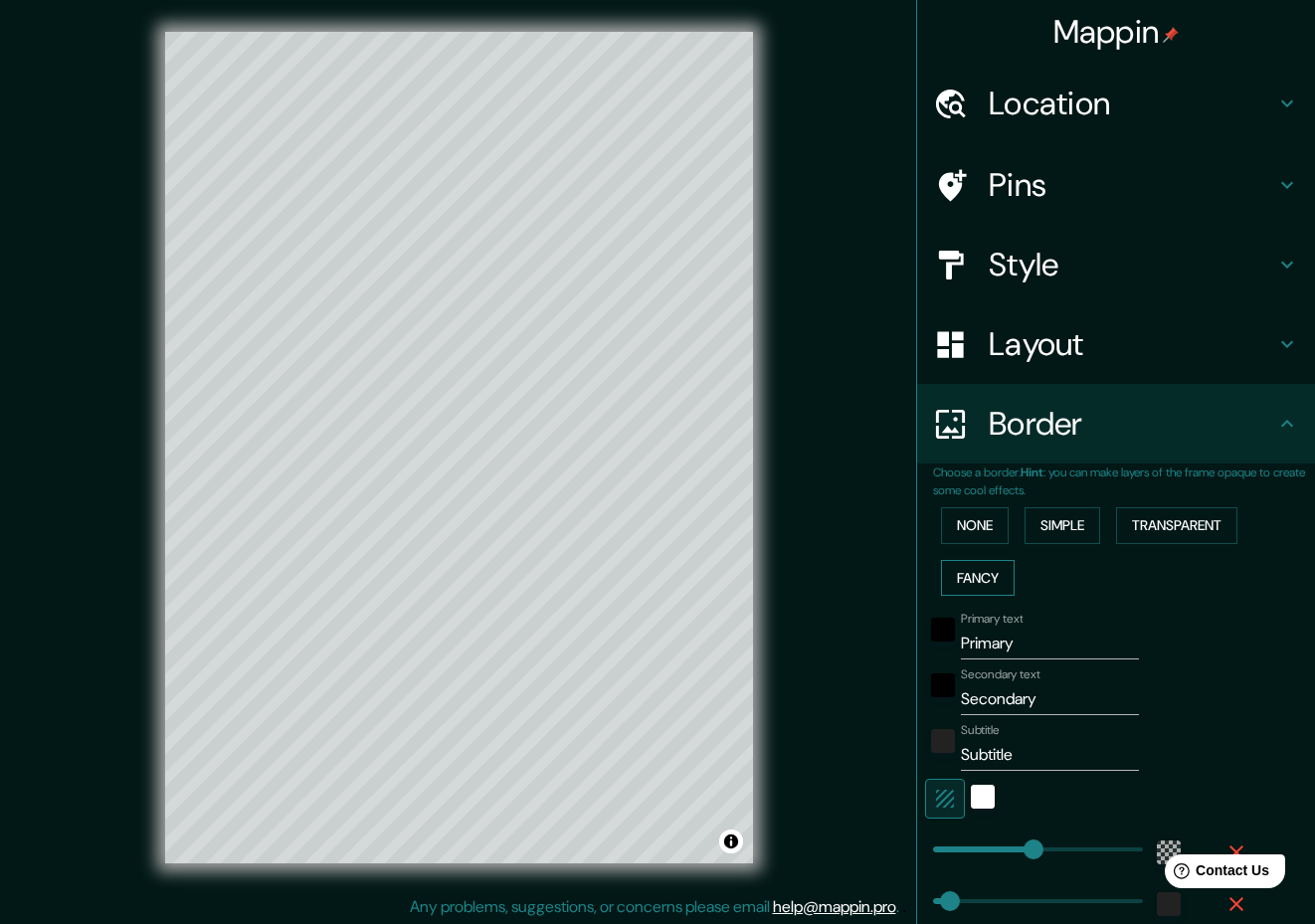 click on "Fancy" at bounding box center (978, 578) 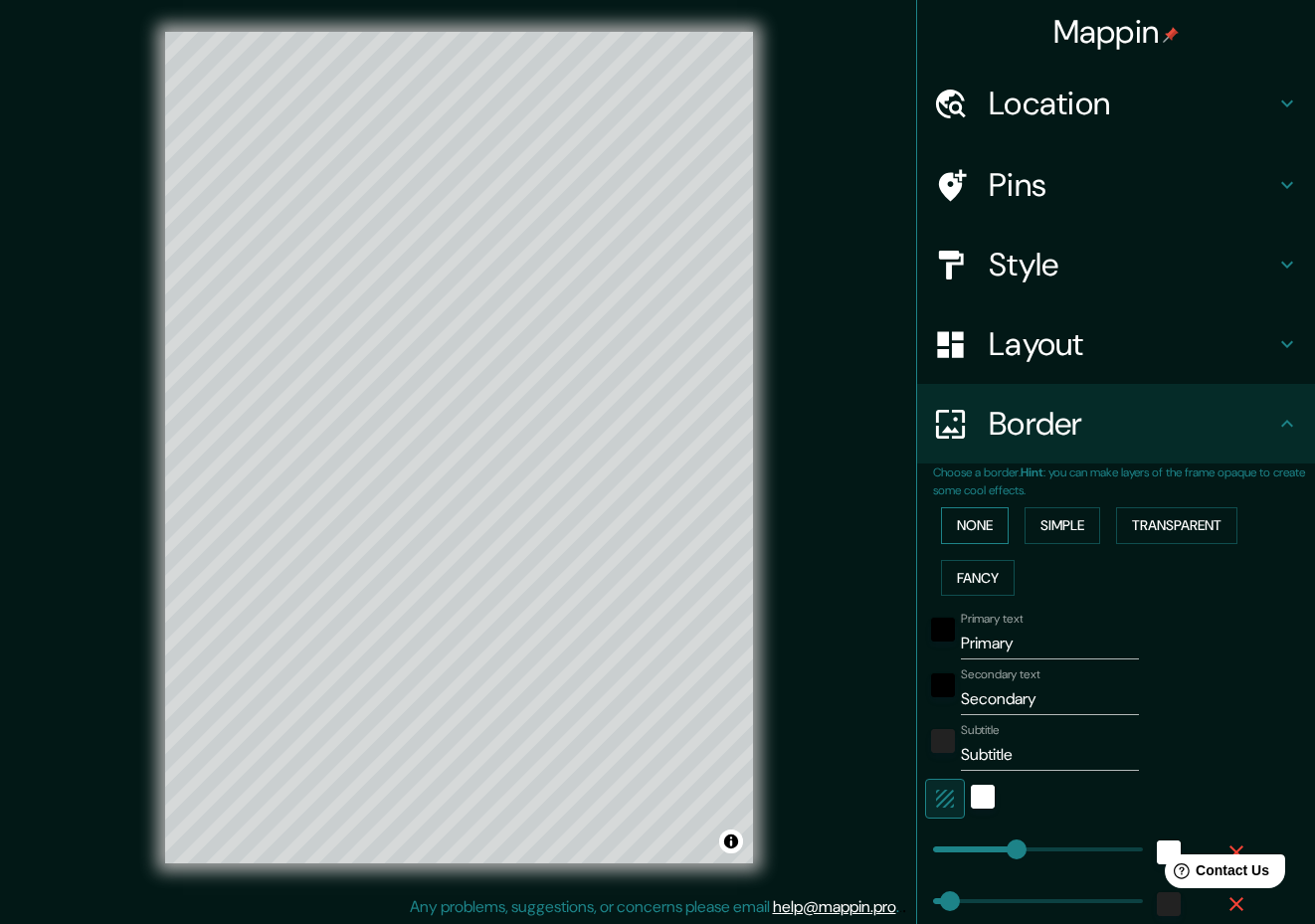 click on "None" at bounding box center (975, 525) 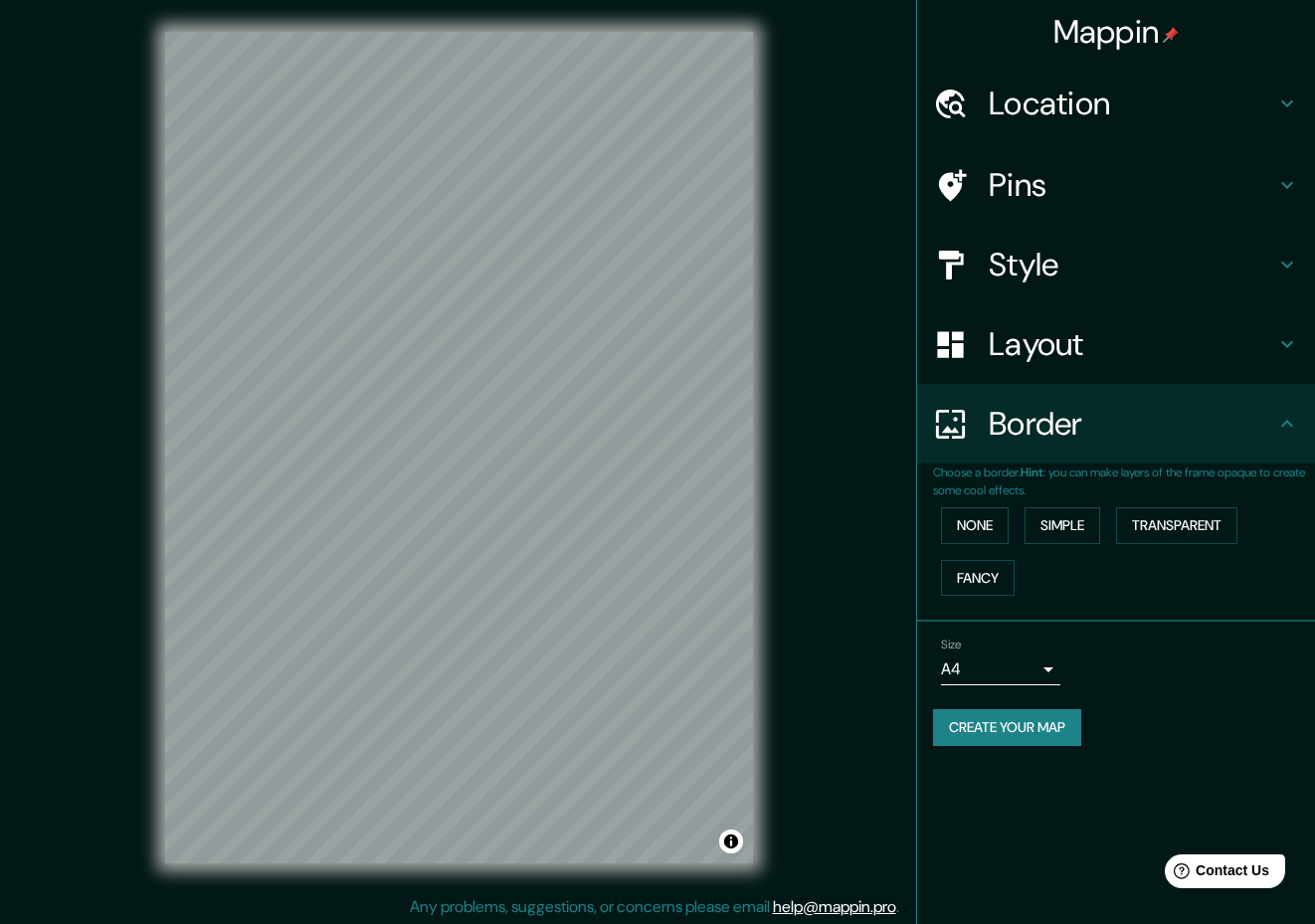 click on "Mappin Location [CITY], provincia de Pontevedra, [COUNTRY] Pins Style Layout Border Choose a border.  Hint : you can make layers of the frame opaque to create some cool effects. None Simple Transparent Fancy Size A4 single Create your map © Mapbox   © OpenStreetMap   Improve this map Any problems, suggestions, or concerns please email    help@mappin.pro . . ." at bounding box center [658, 462] 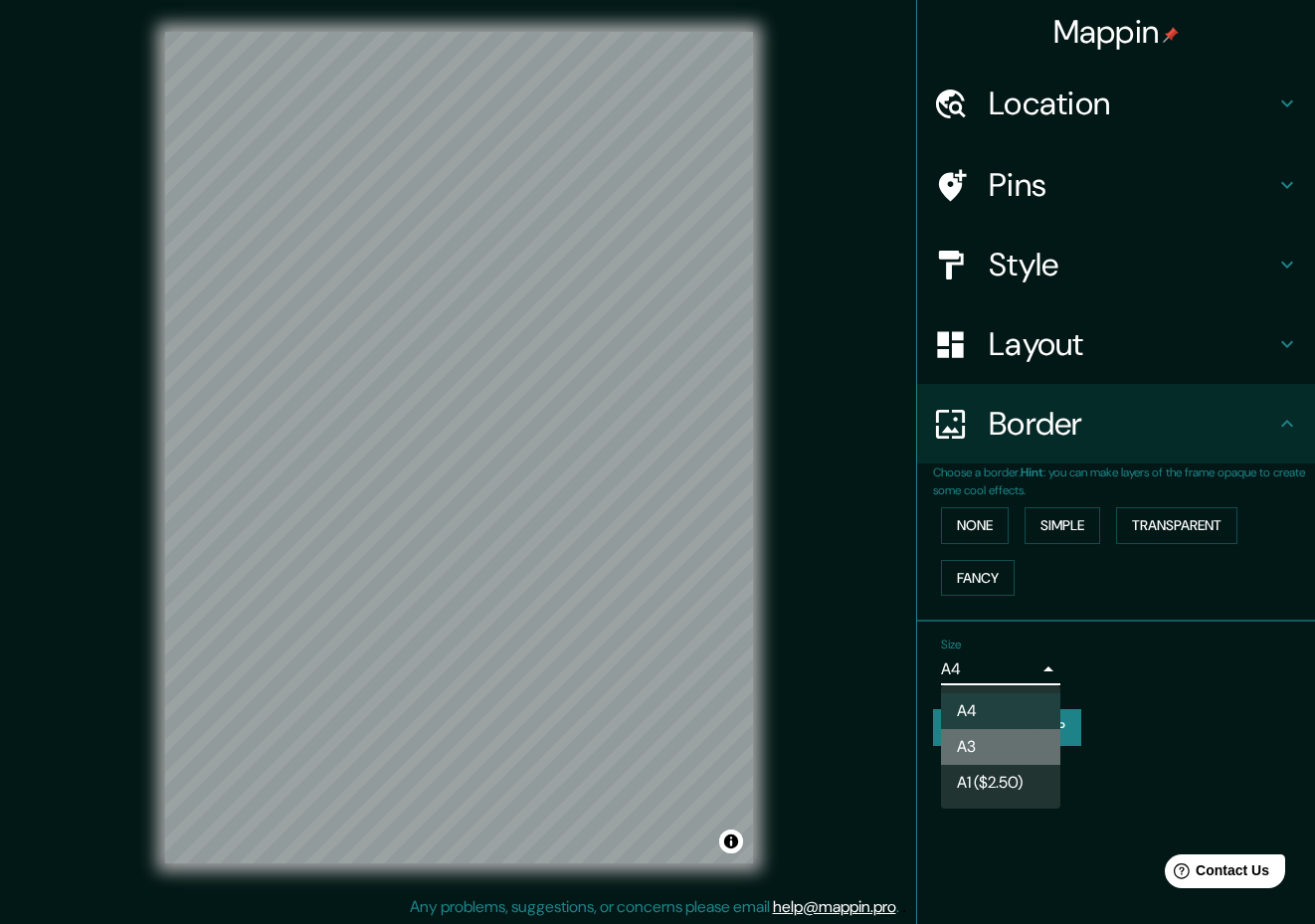 click on "A3" at bounding box center [1001, 747] 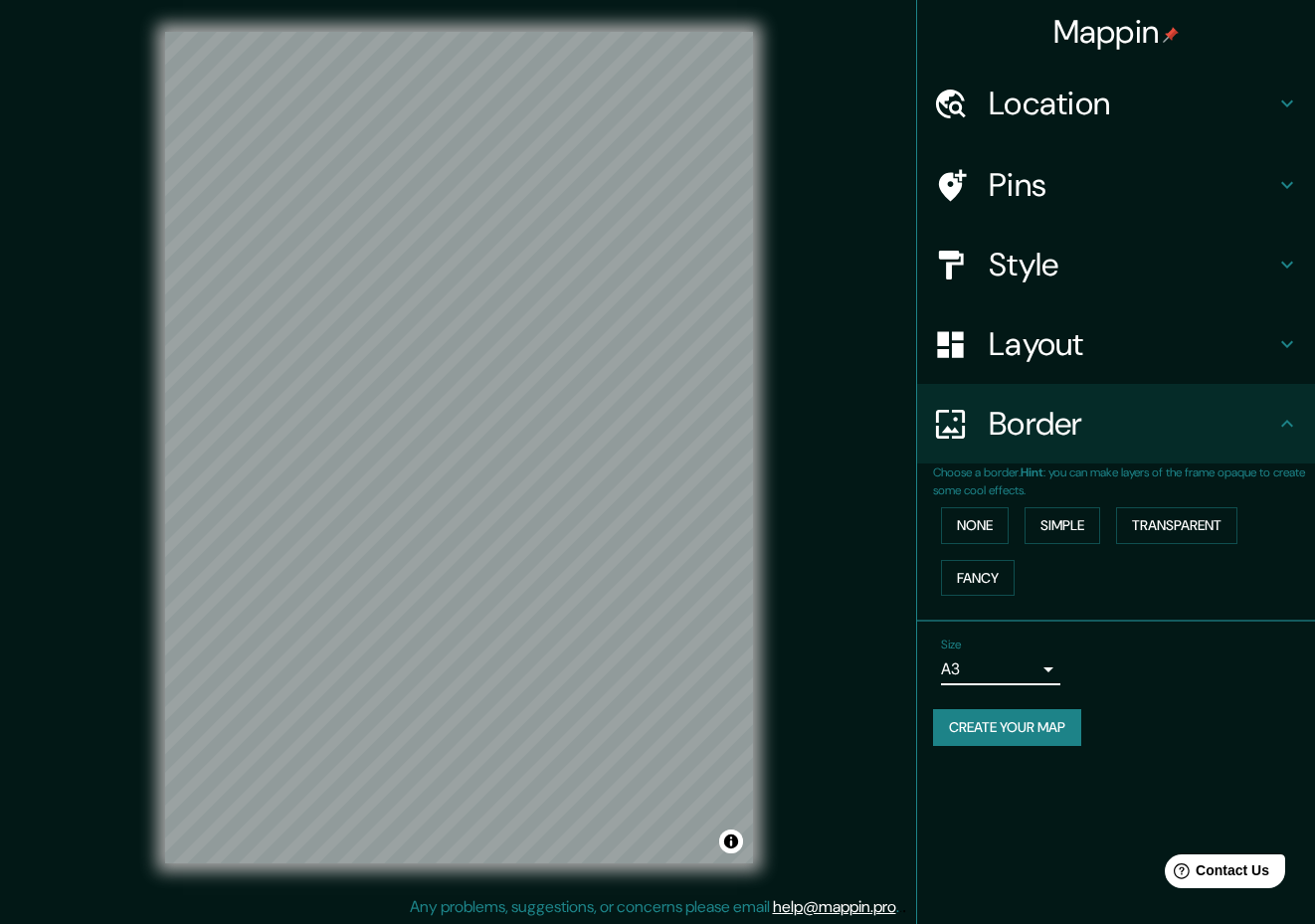 click on "Size A3 a4" at bounding box center (1116, 661) 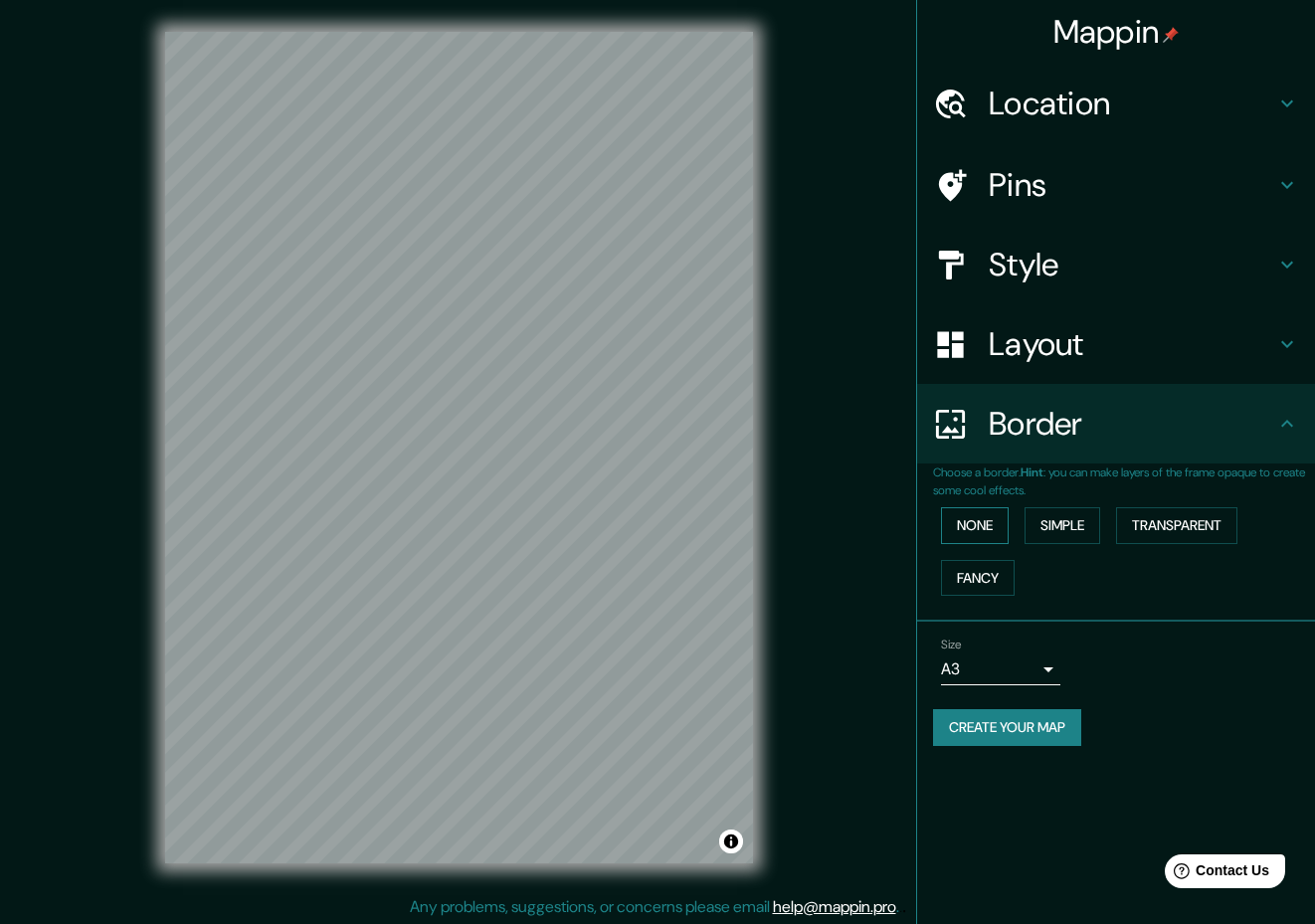 click on "None" at bounding box center [975, 525] 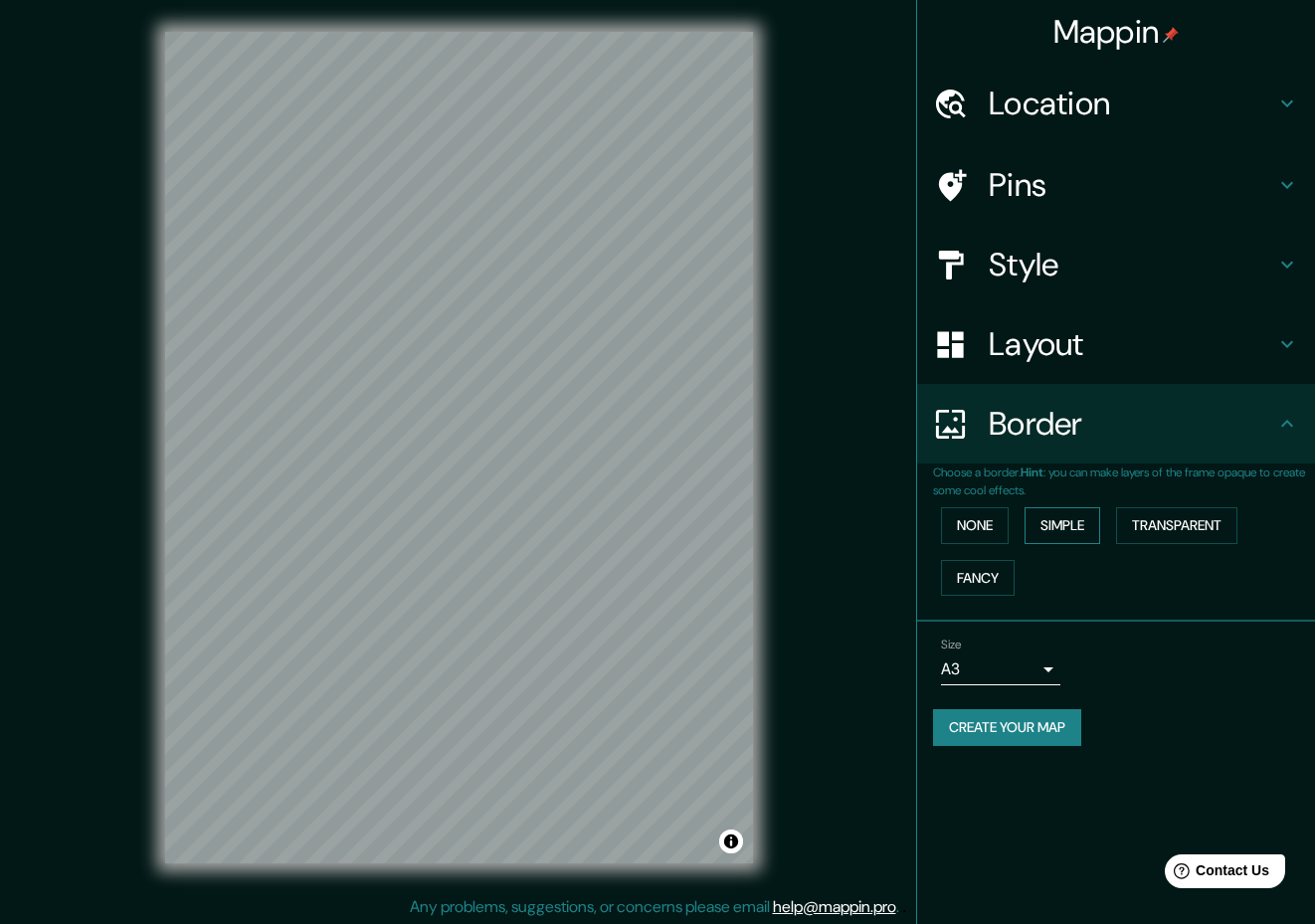 click on "Simple" at bounding box center [1062, 525] 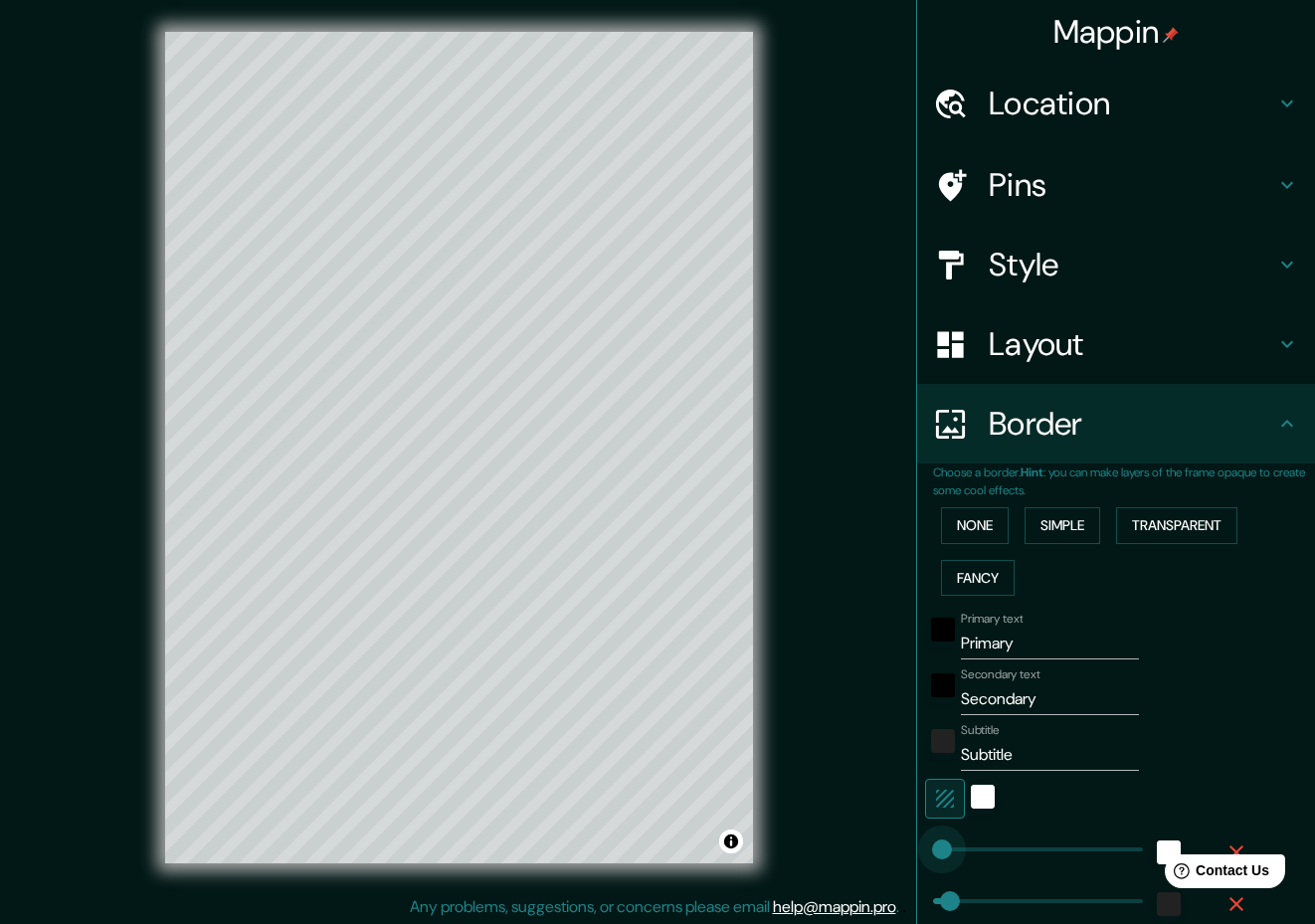 drag, startPoint x: 1012, startPoint y: 853, endPoint x: 942, endPoint y: 852, distance: 70.00714 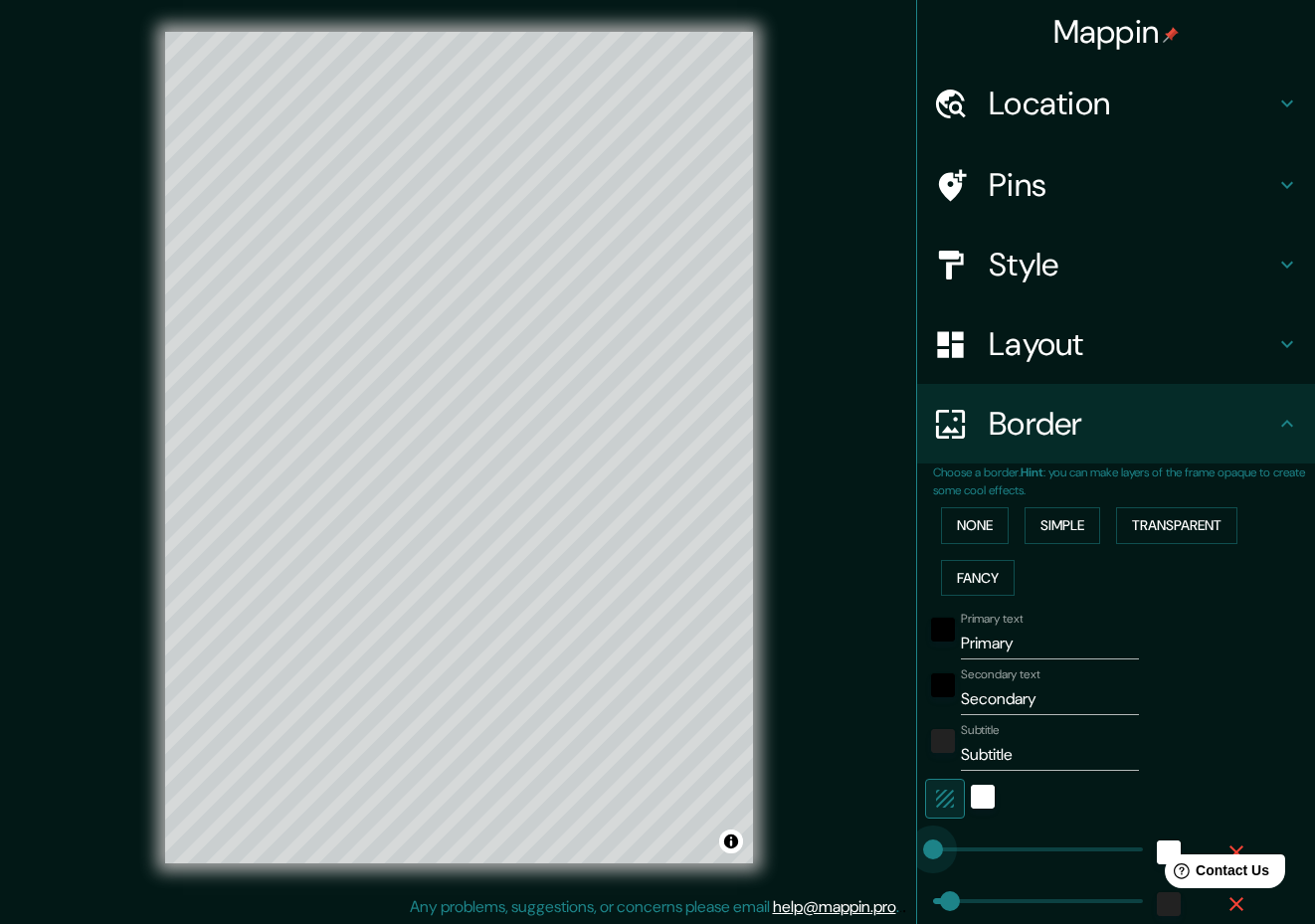 drag, startPoint x: 942, startPoint y: 852, endPoint x: 896, endPoint y: 852, distance: 46 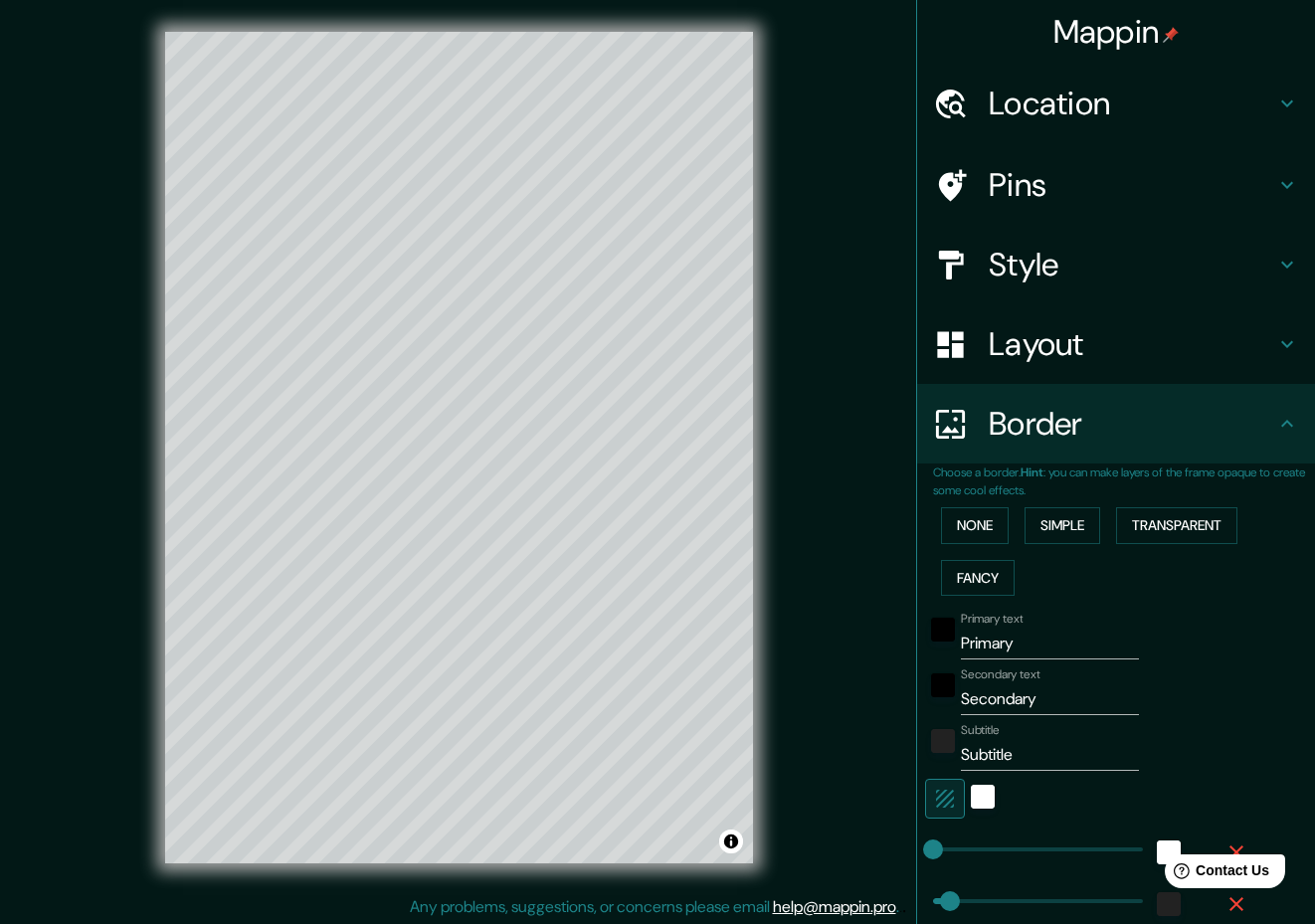 scroll, scrollTop: 14, scrollLeft: 0, axis: vertical 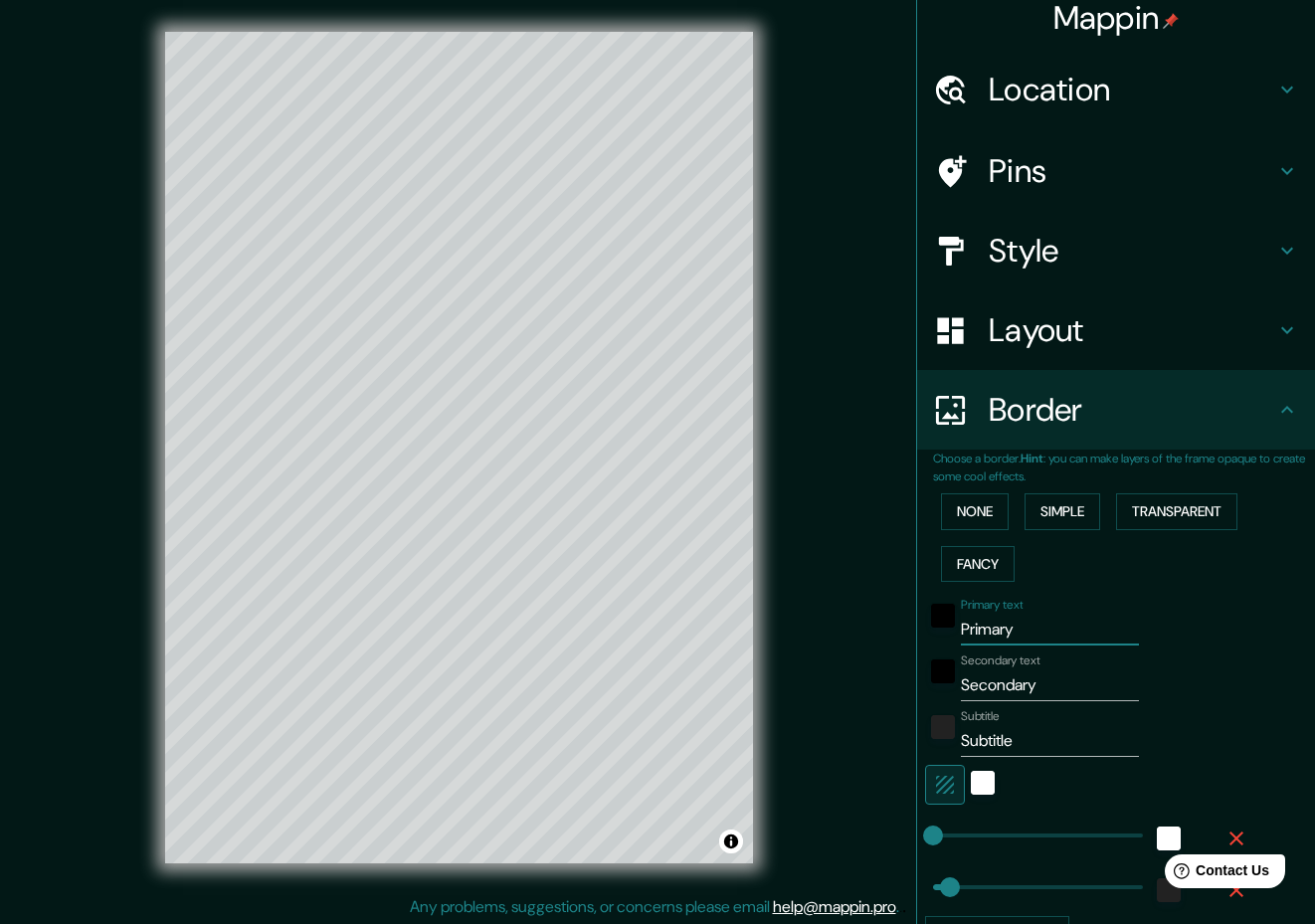 click on "Primary" at bounding box center (1049, 630) 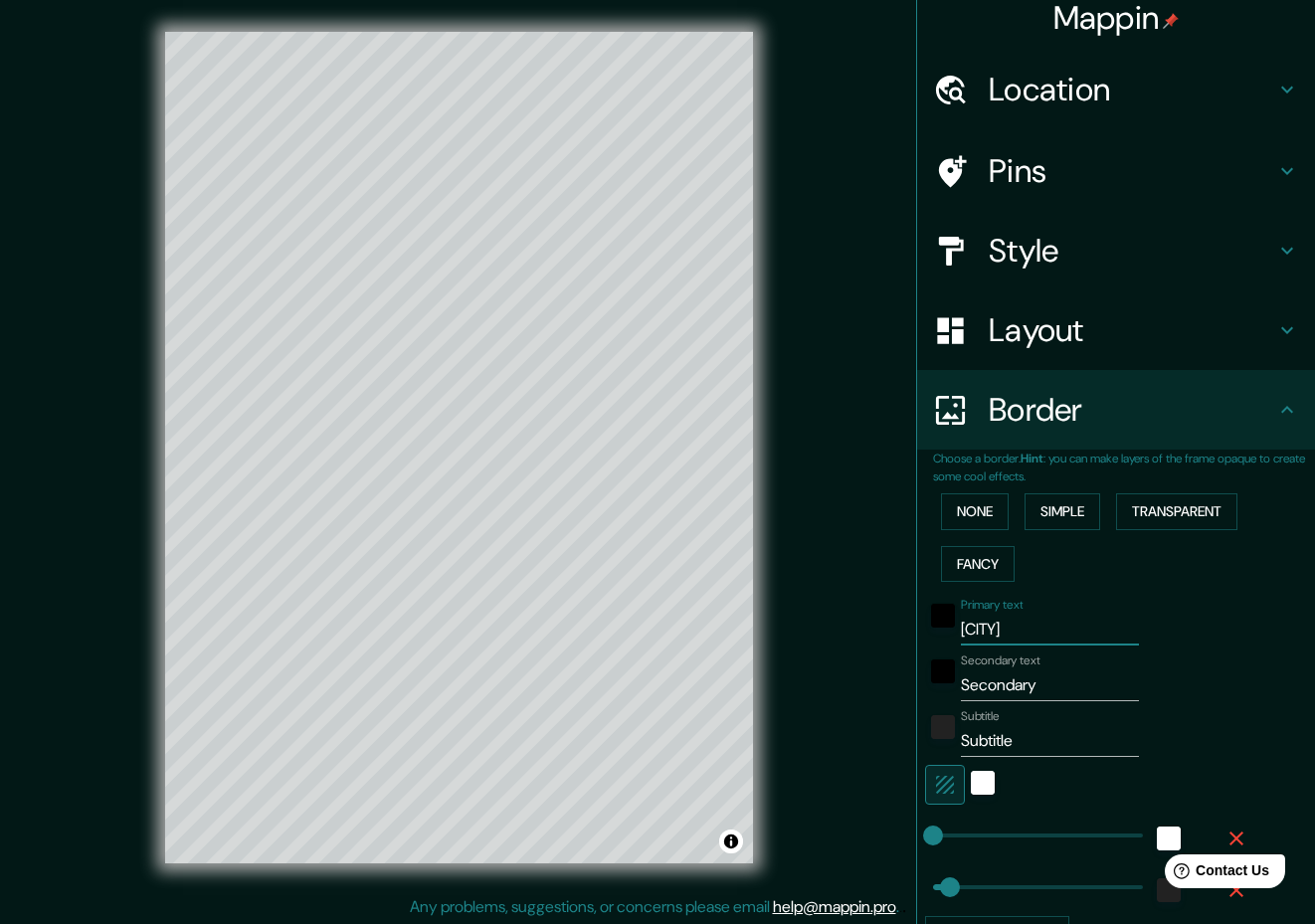 type on "[CITY]" 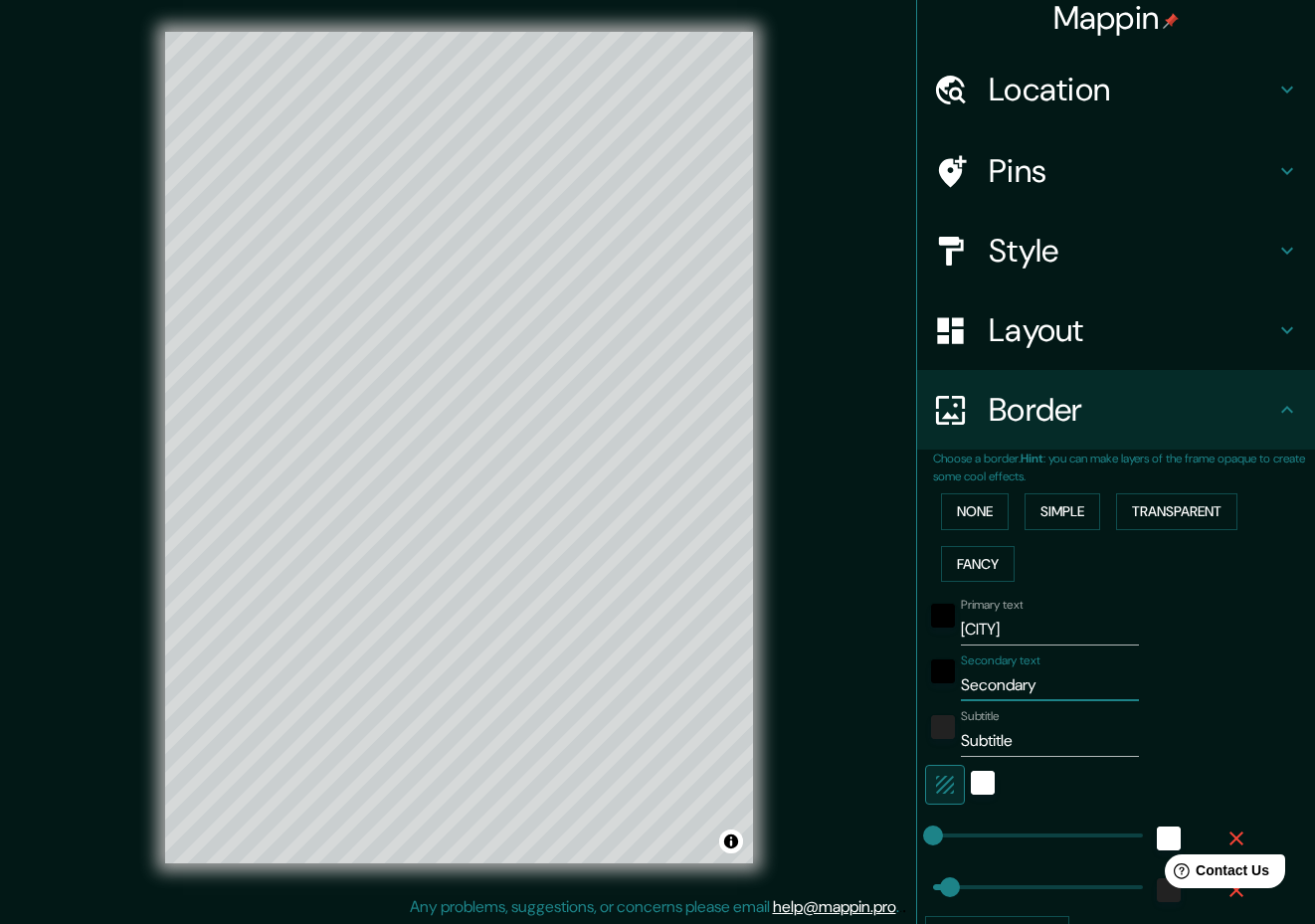 click on "Secondary" at bounding box center [1049, 685] 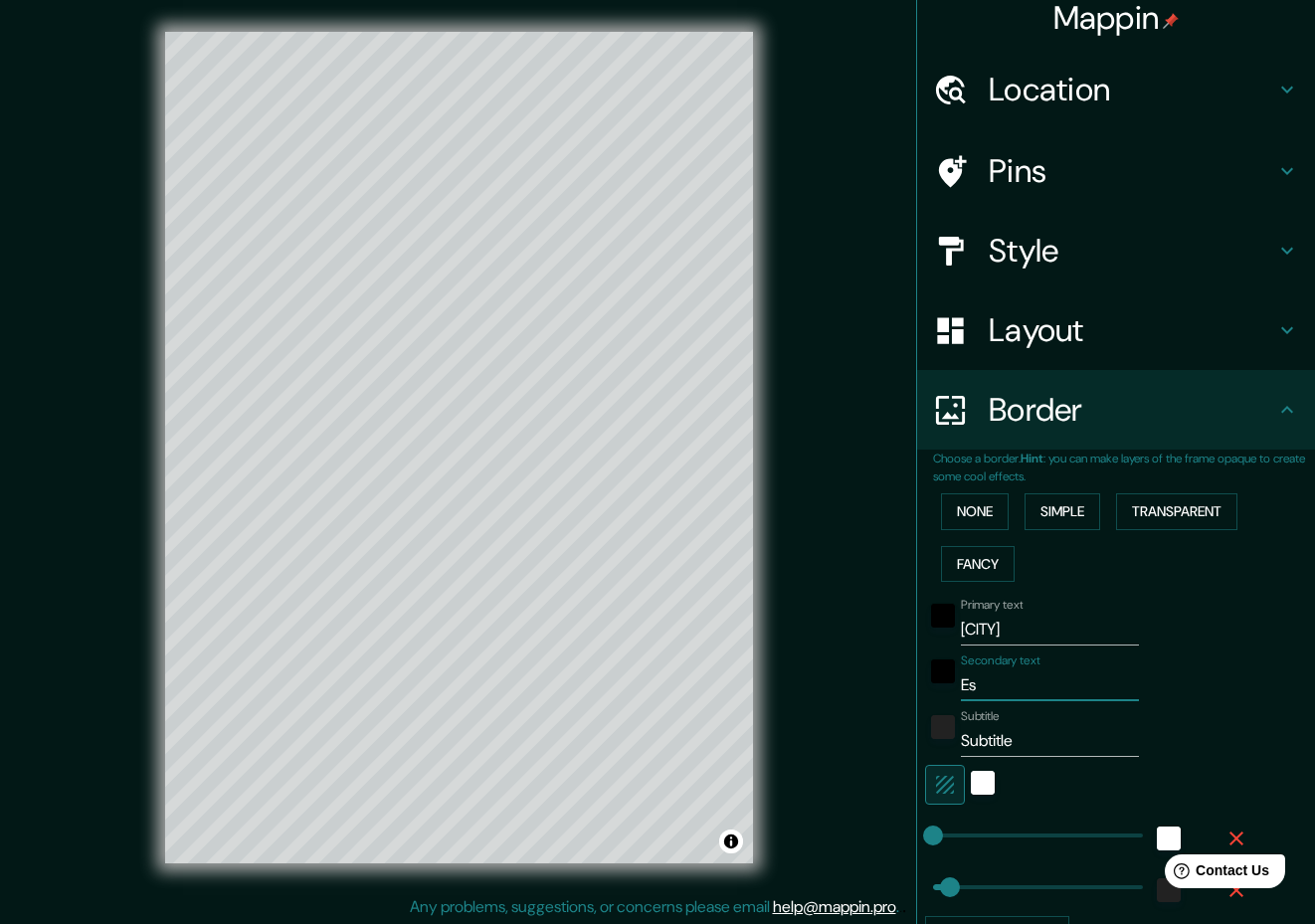 type on "E" 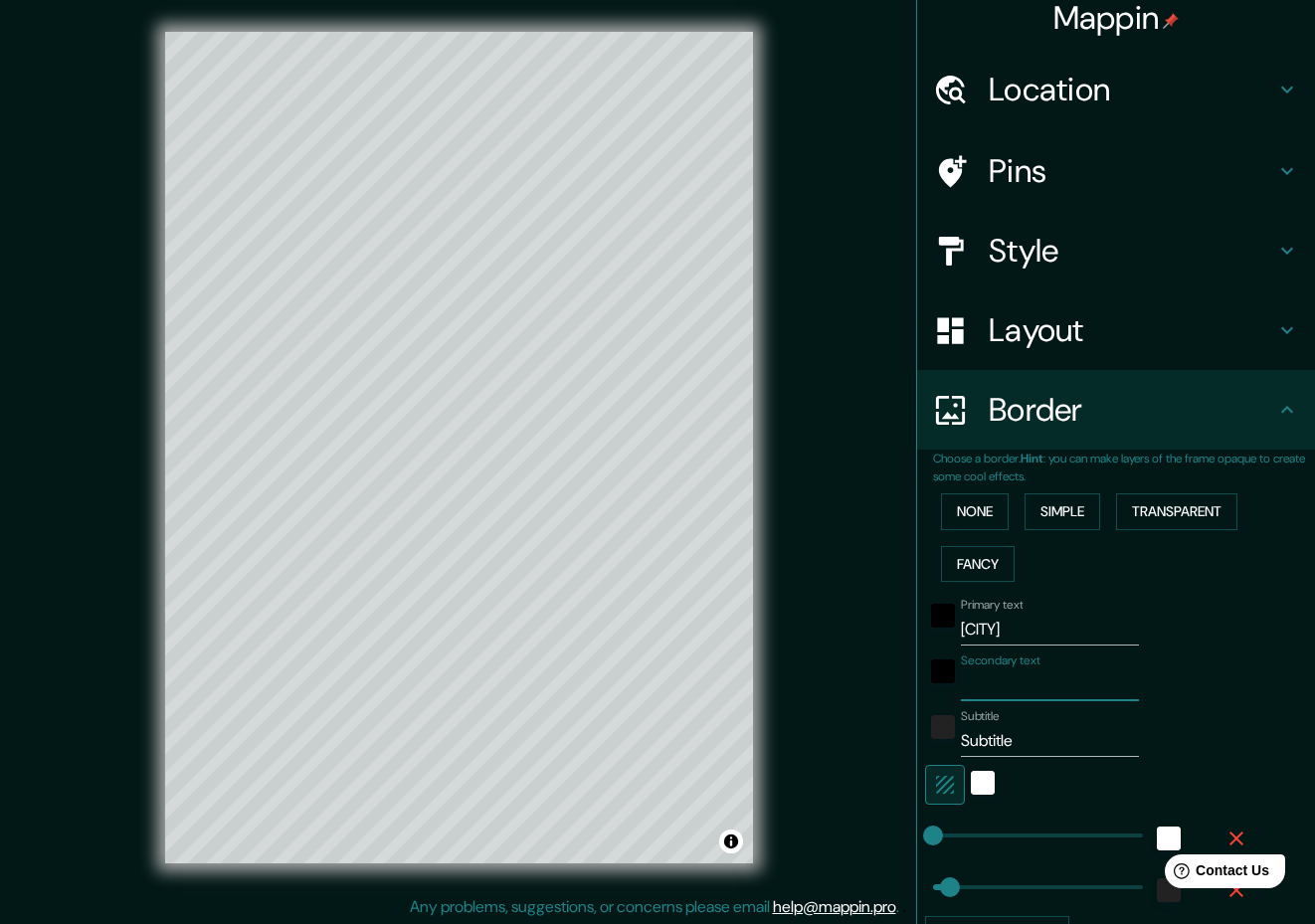 click on "Secondary text" at bounding box center (1049, 685) 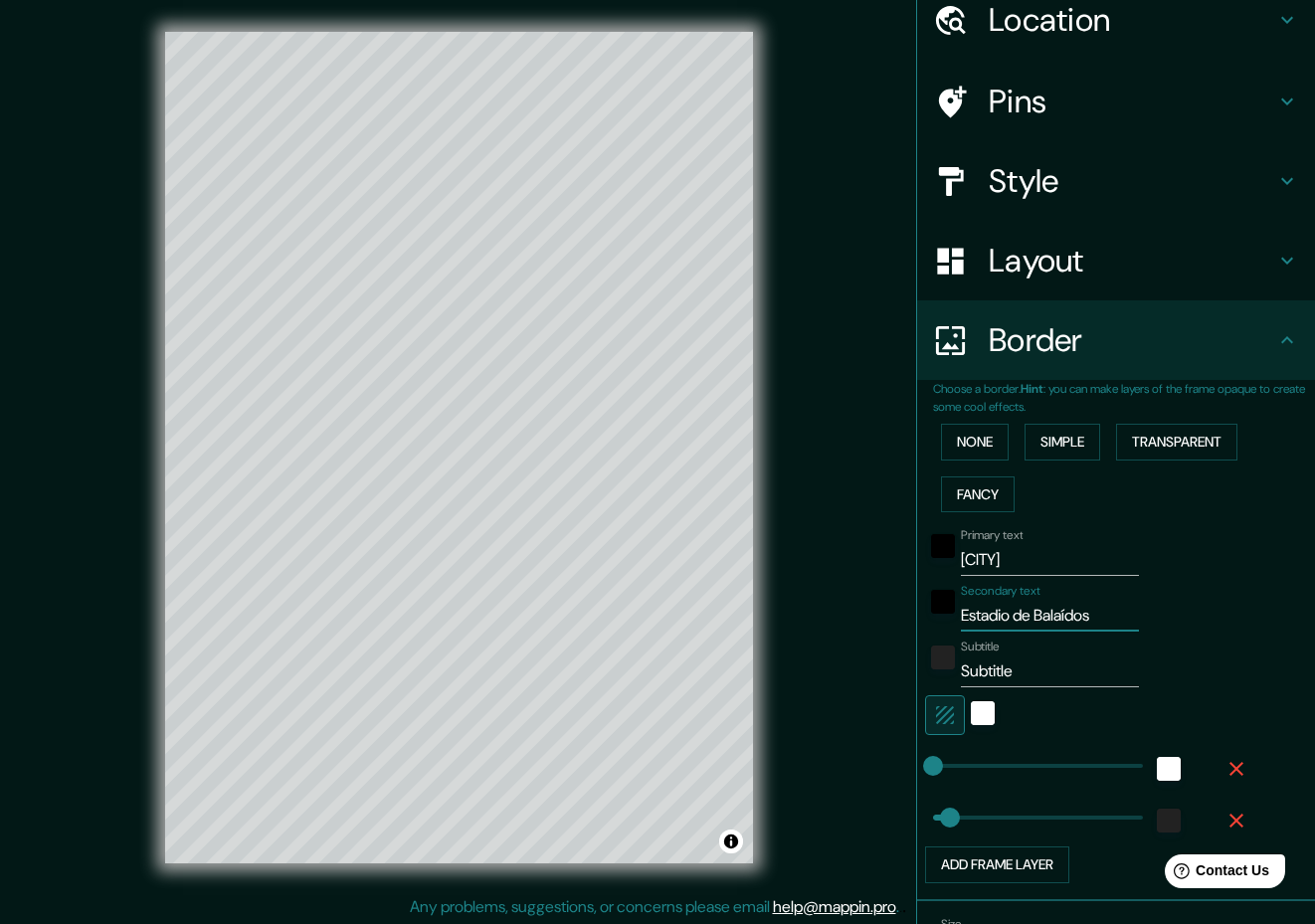 scroll, scrollTop: 88, scrollLeft: 0, axis: vertical 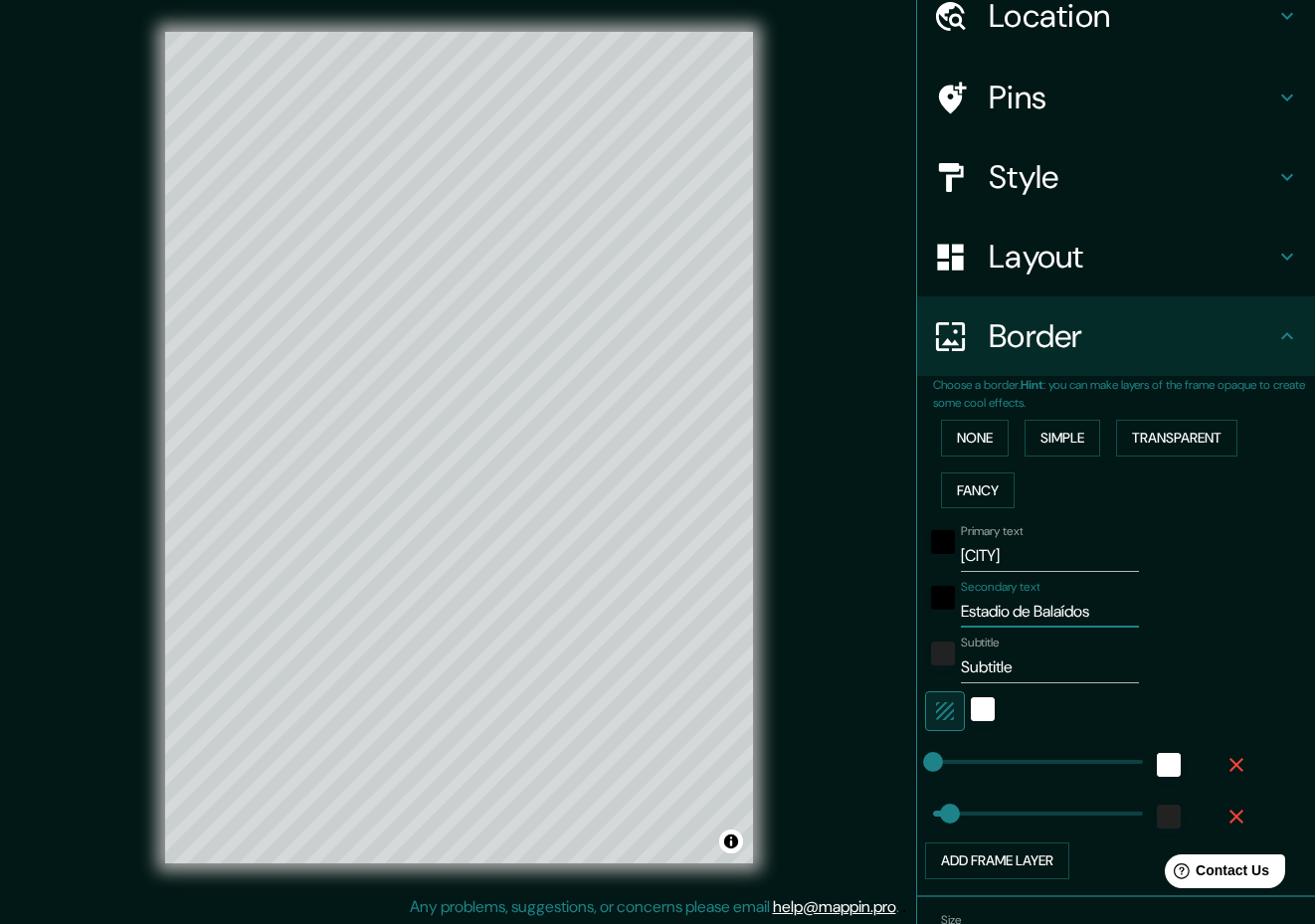 type on "Estadio de Balaídos" 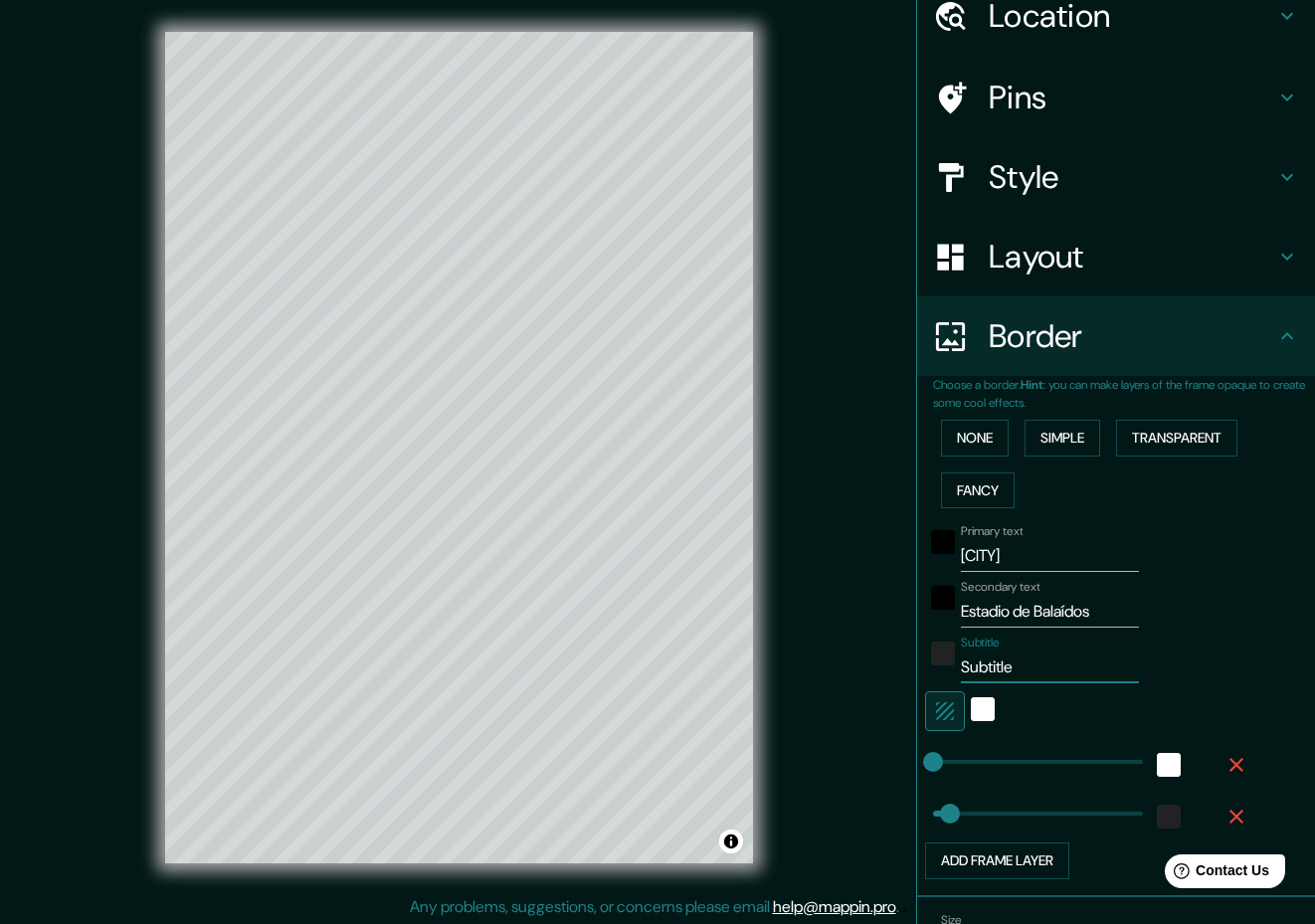 click on "Subtitle" at bounding box center [1049, 667] 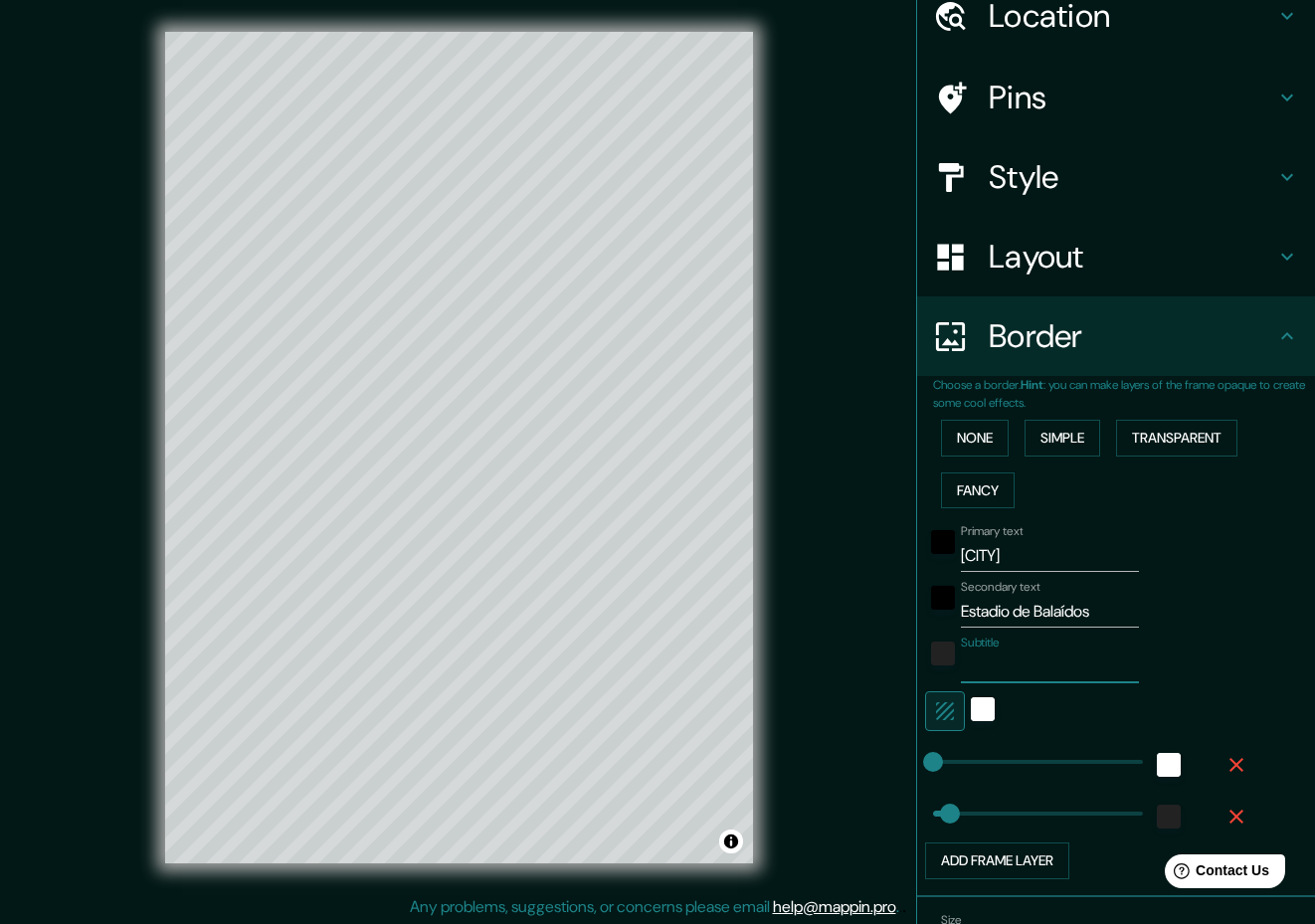 click on "Subtitle" at bounding box center (1049, 667) 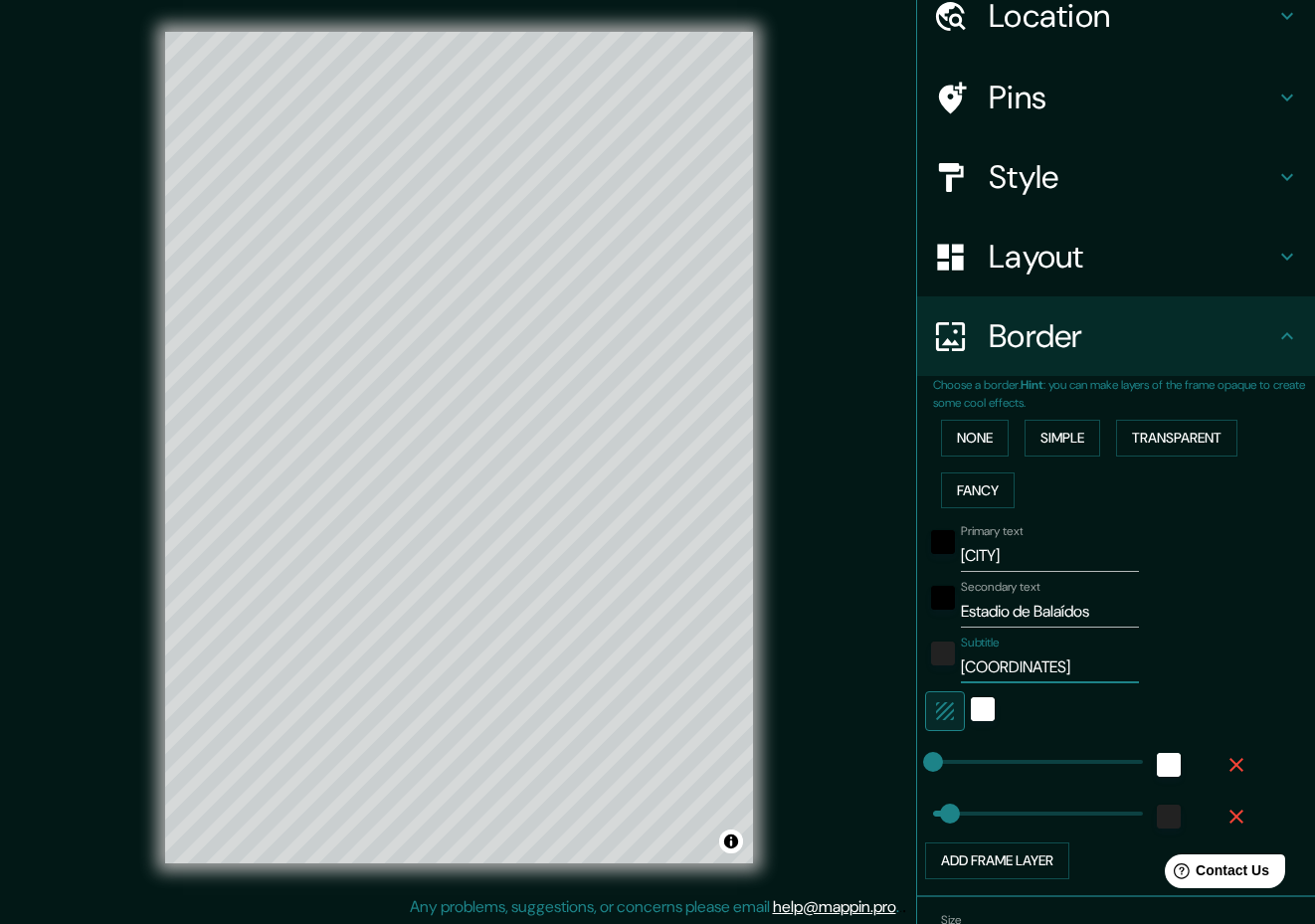 scroll, scrollTop: 0, scrollLeft: 2, axis: horizontal 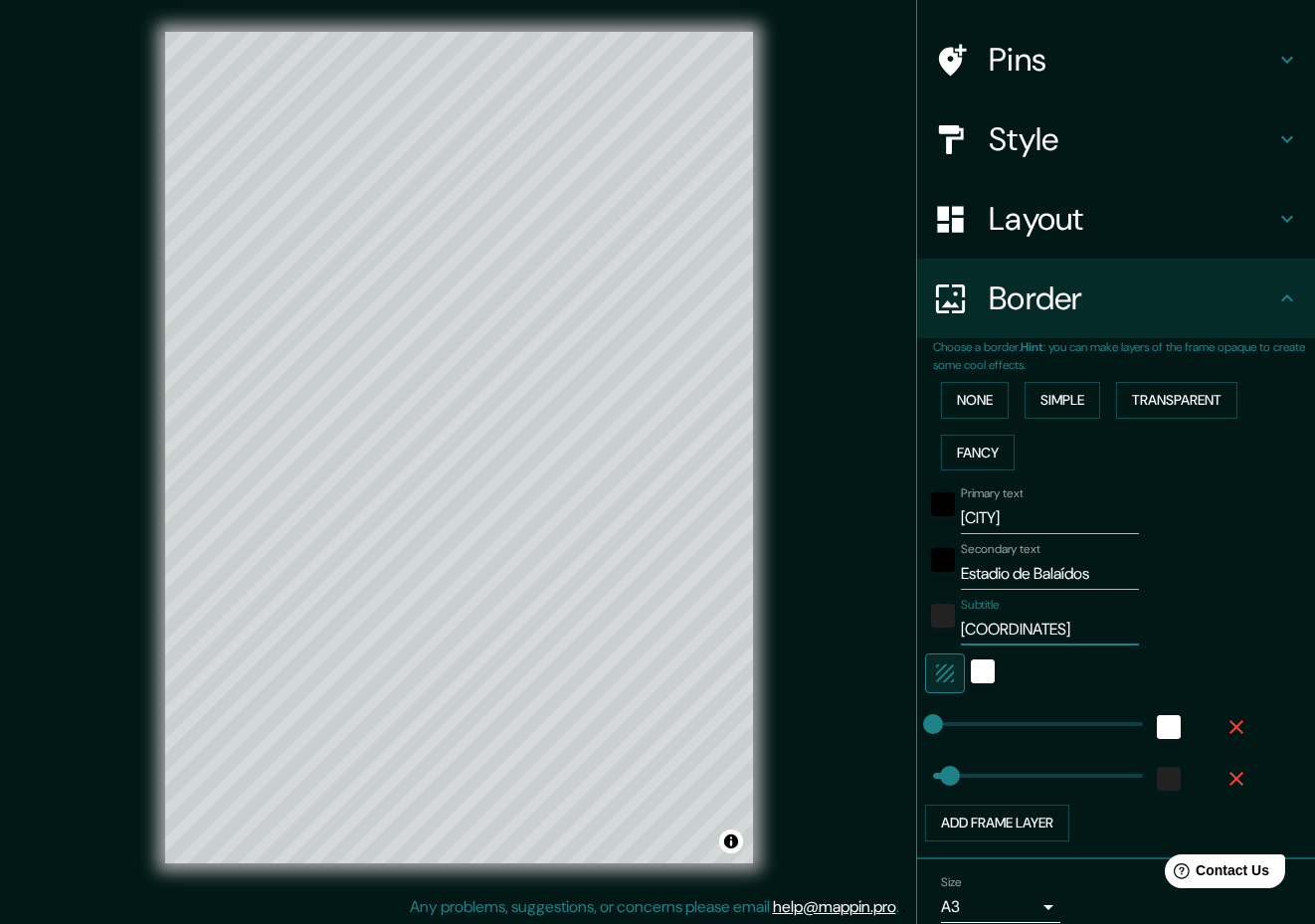 type on "[COORDINATES]" 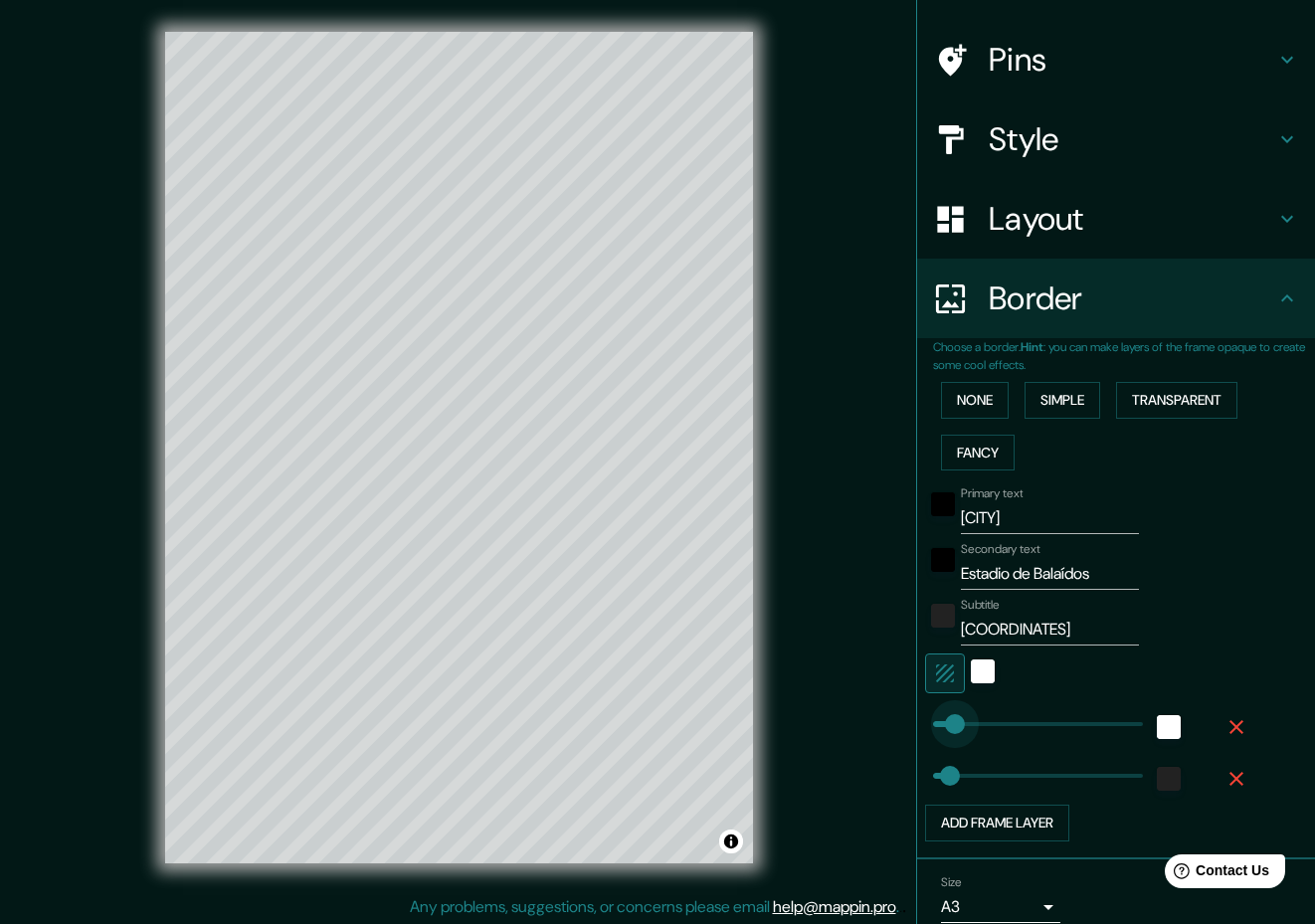 drag, startPoint x: 932, startPoint y: 726, endPoint x: 955, endPoint y: 726, distance: 23 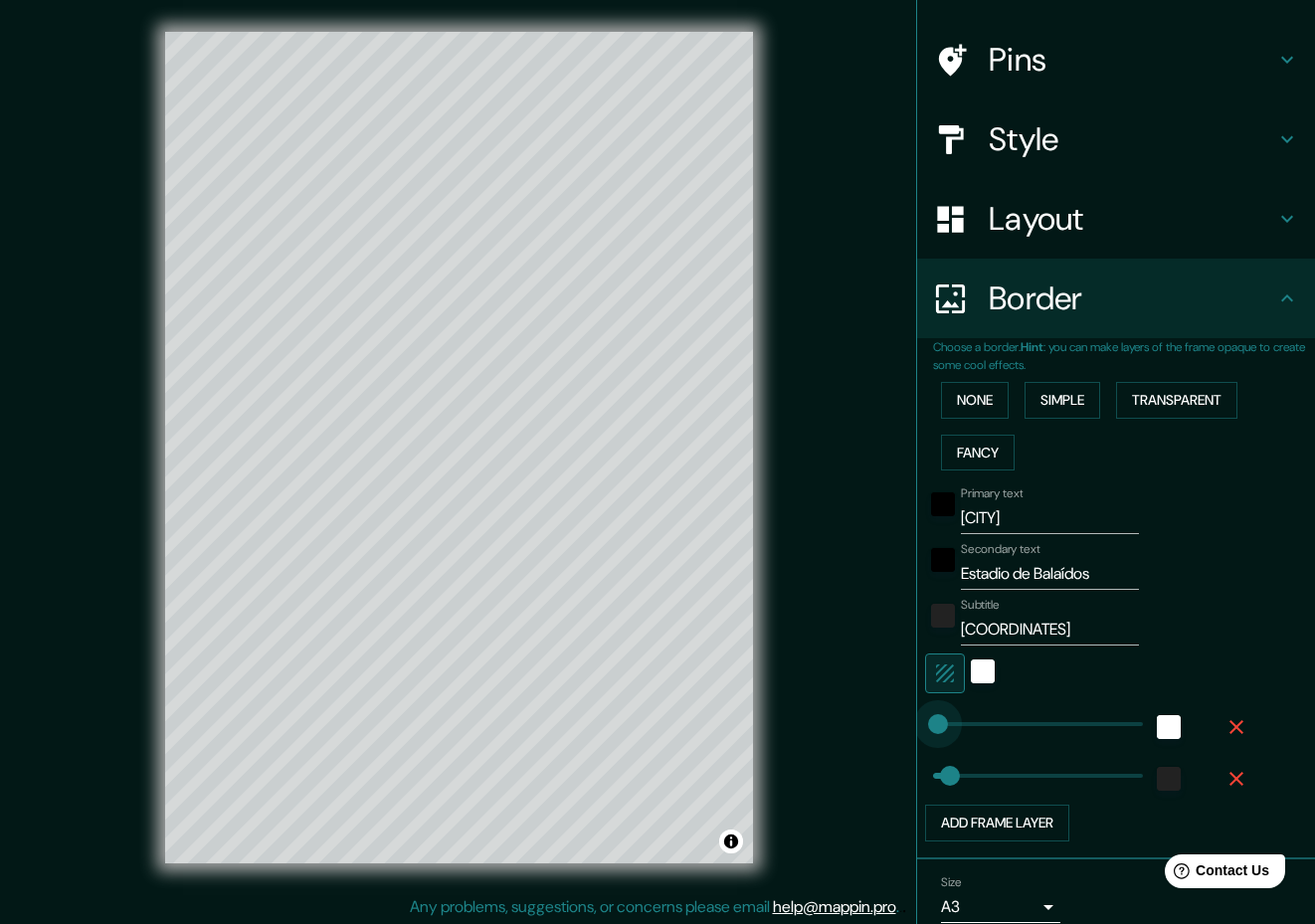 drag, startPoint x: 955, startPoint y: 726, endPoint x: 908, endPoint y: 726, distance: 47 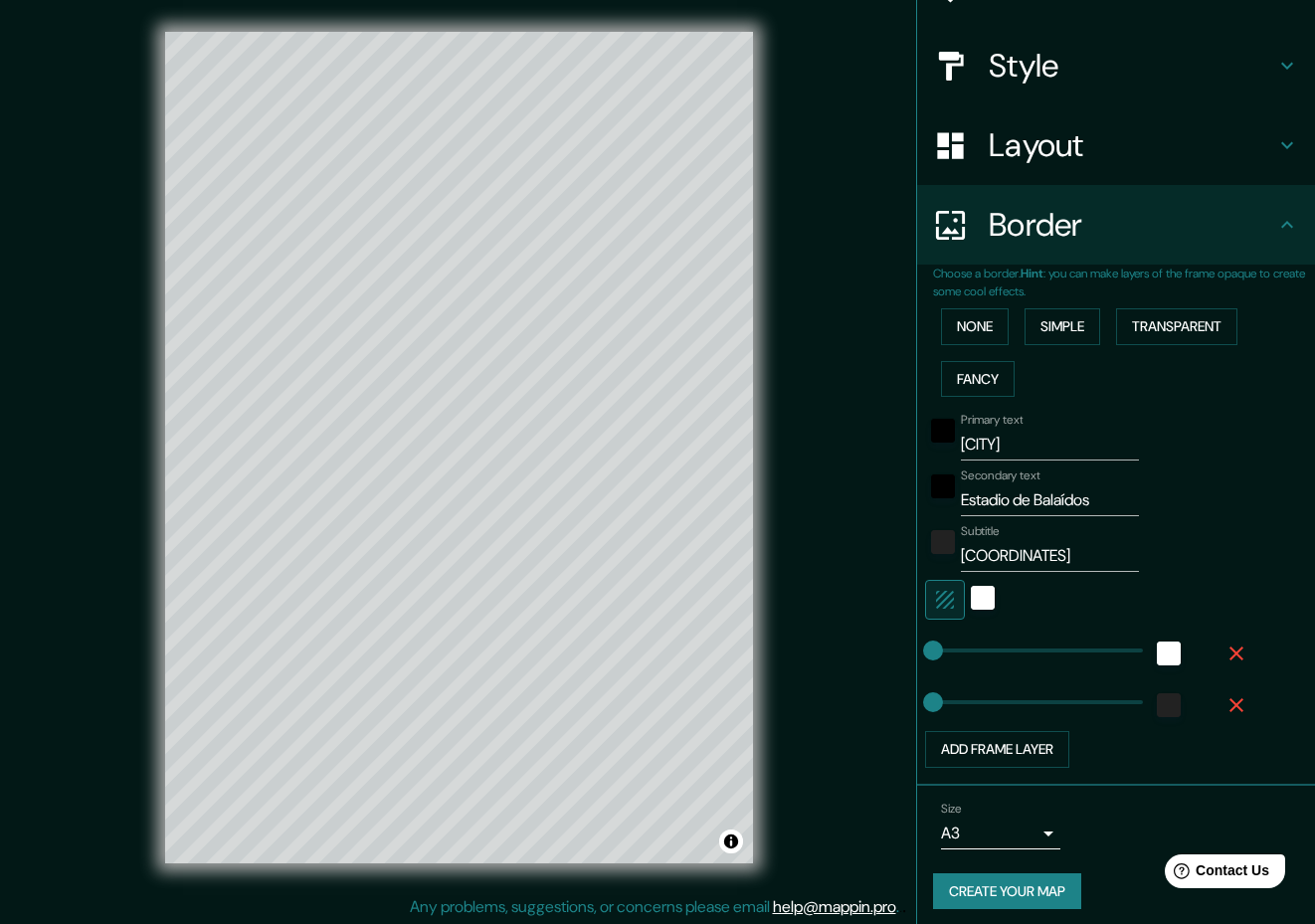 scroll, scrollTop: 208, scrollLeft: 0, axis: vertical 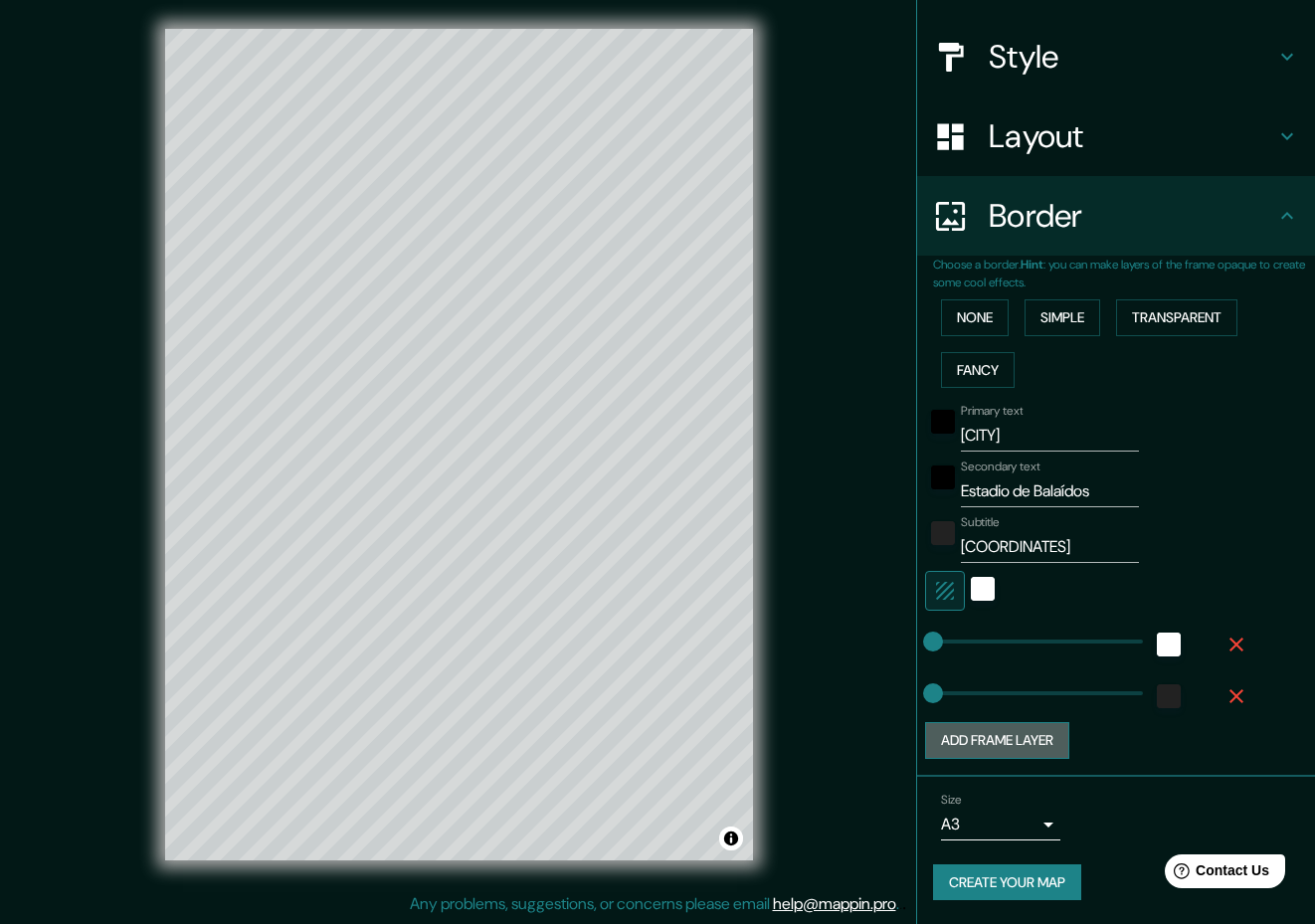 click on "Add frame layer" at bounding box center [997, 740] 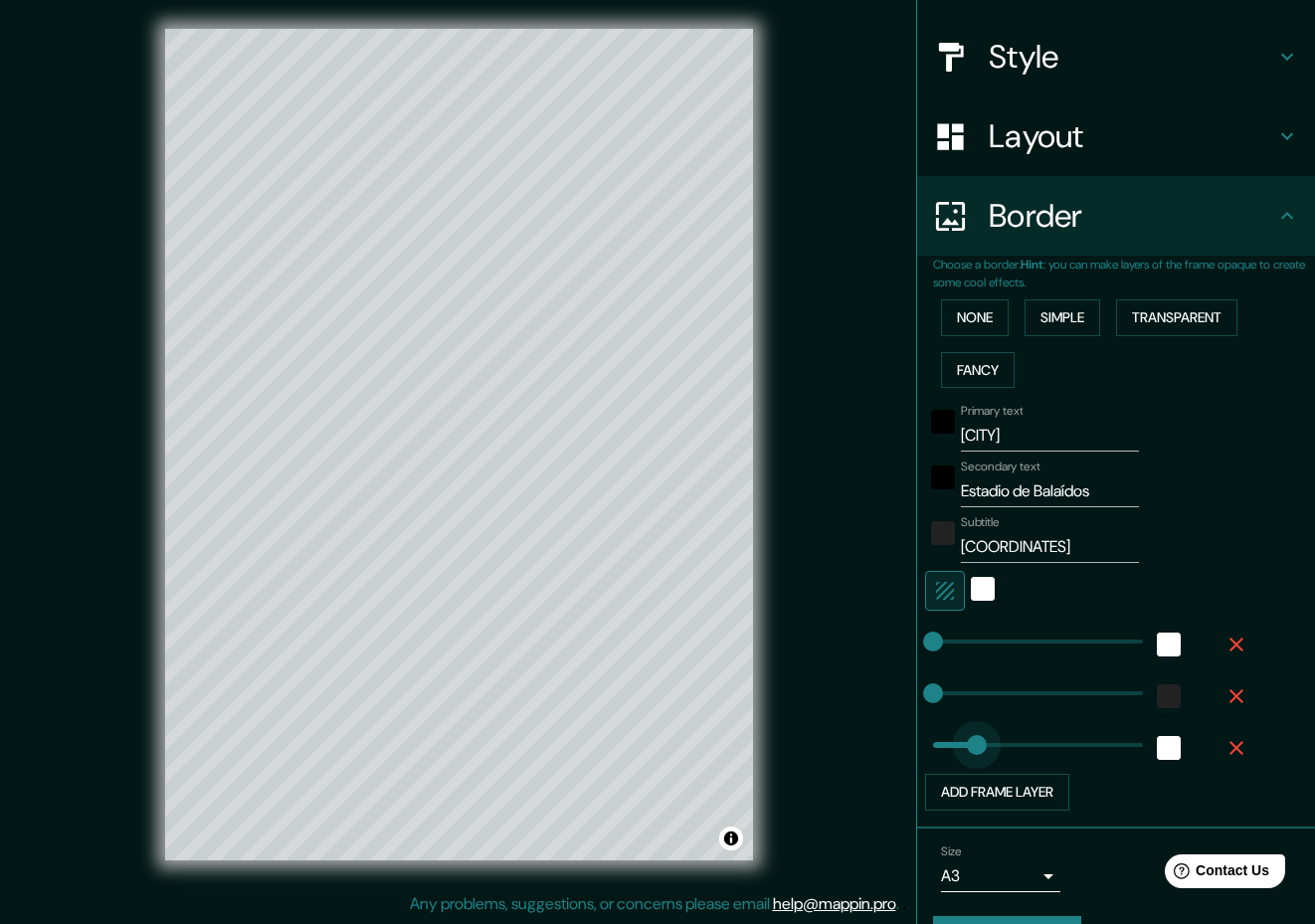 drag, startPoint x: 1012, startPoint y: 751, endPoint x: 977, endPoint y: 750, distance: 35.014283 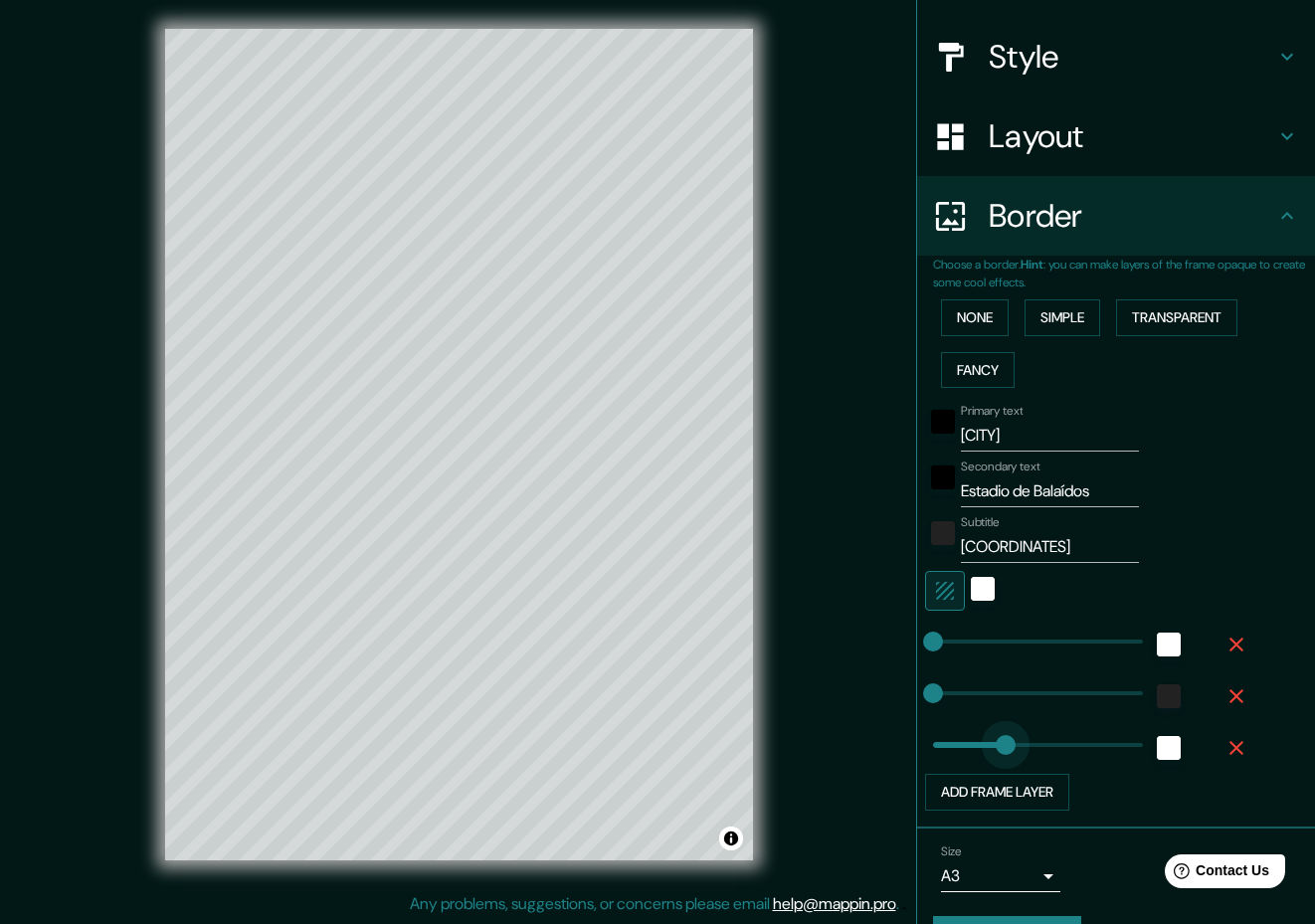 drag, startPoint x: 977, startPoint y: 750, endPoint x: 1006, endPoint y: 745, distance: 29.427878 